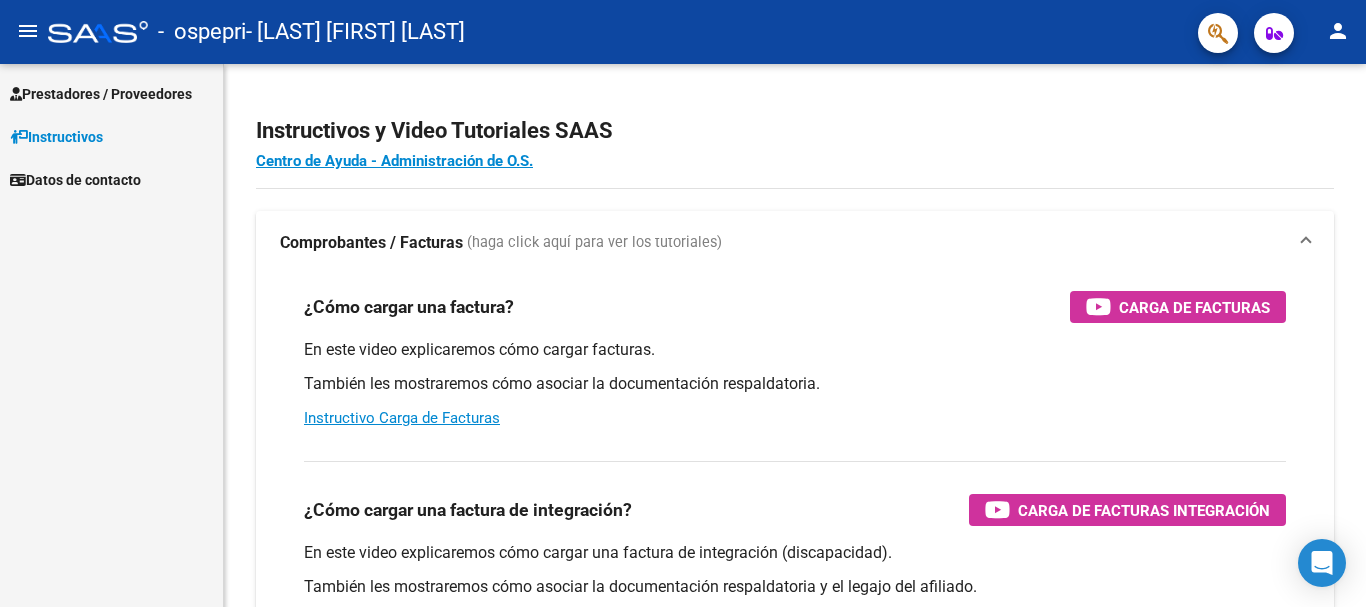 scroll, scrollTop: 0, scrollLeft: 0, axis: both 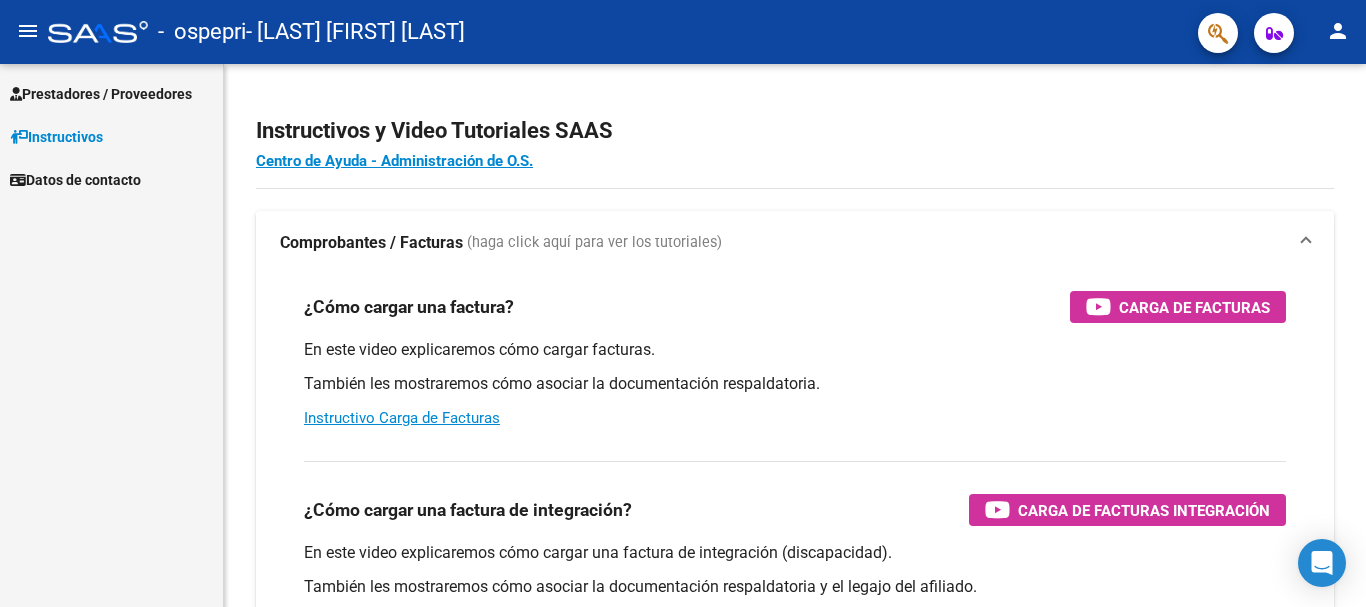 click on "Prestadores / Proveedores" at bounding box center (101, 94) 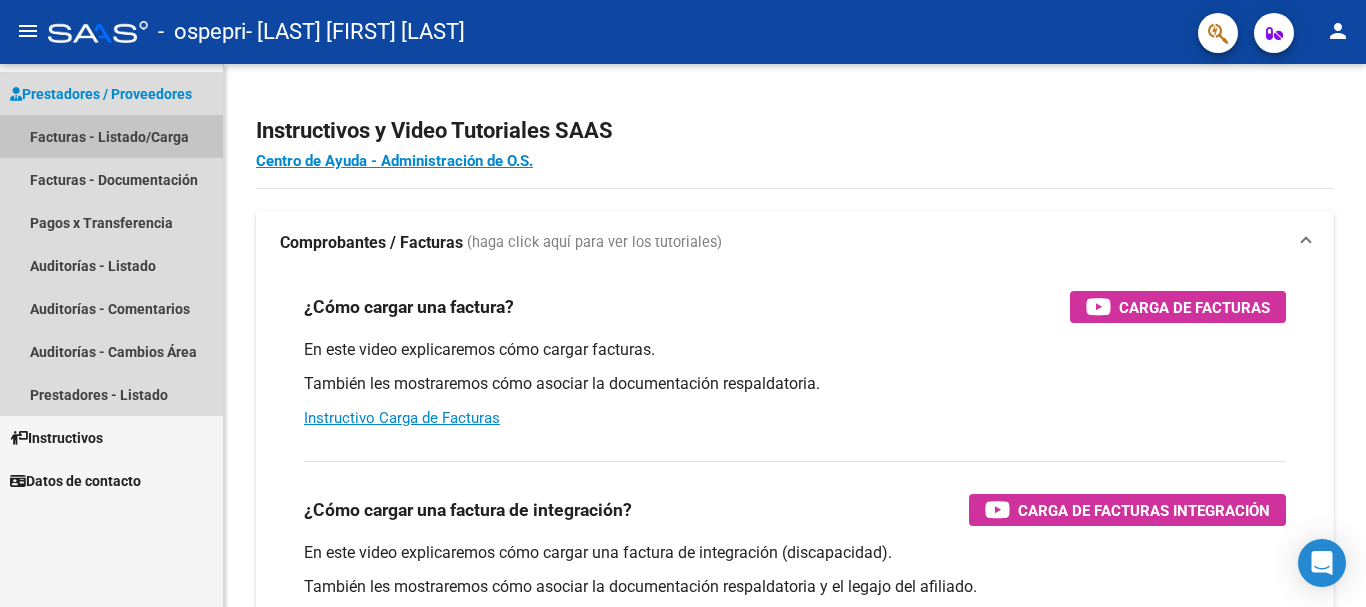 click on "Facturas - Listado/Carga" at bounding box center [111, 136] 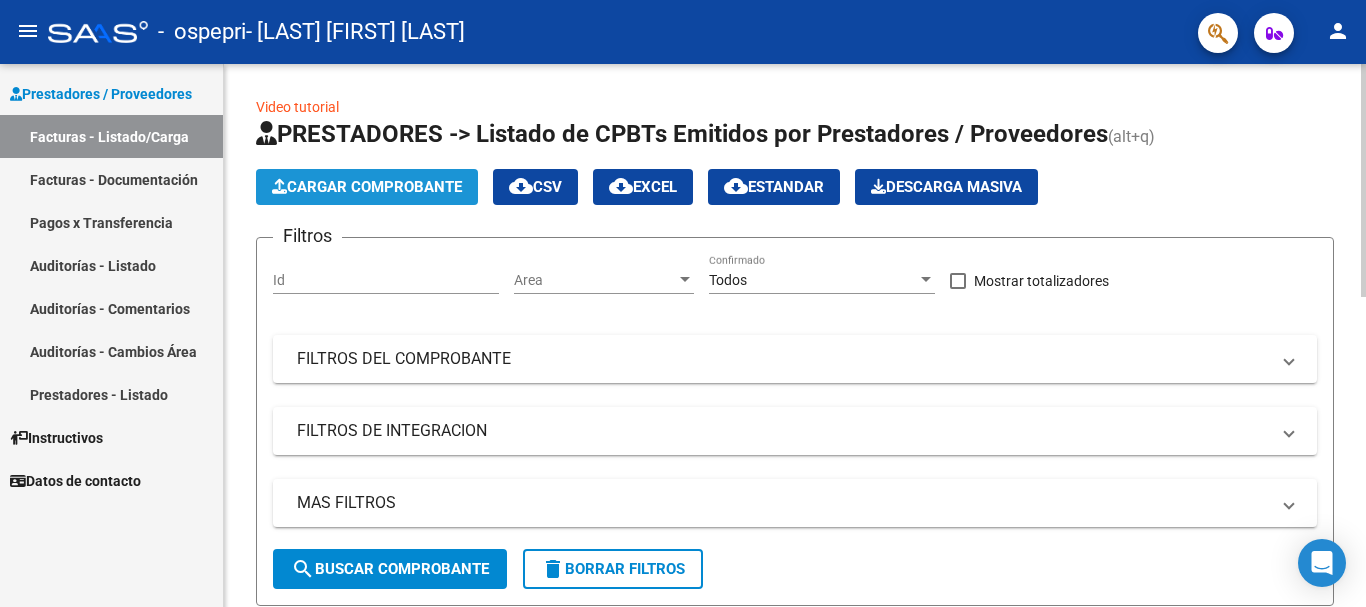 click on "Cargar Comprobante" 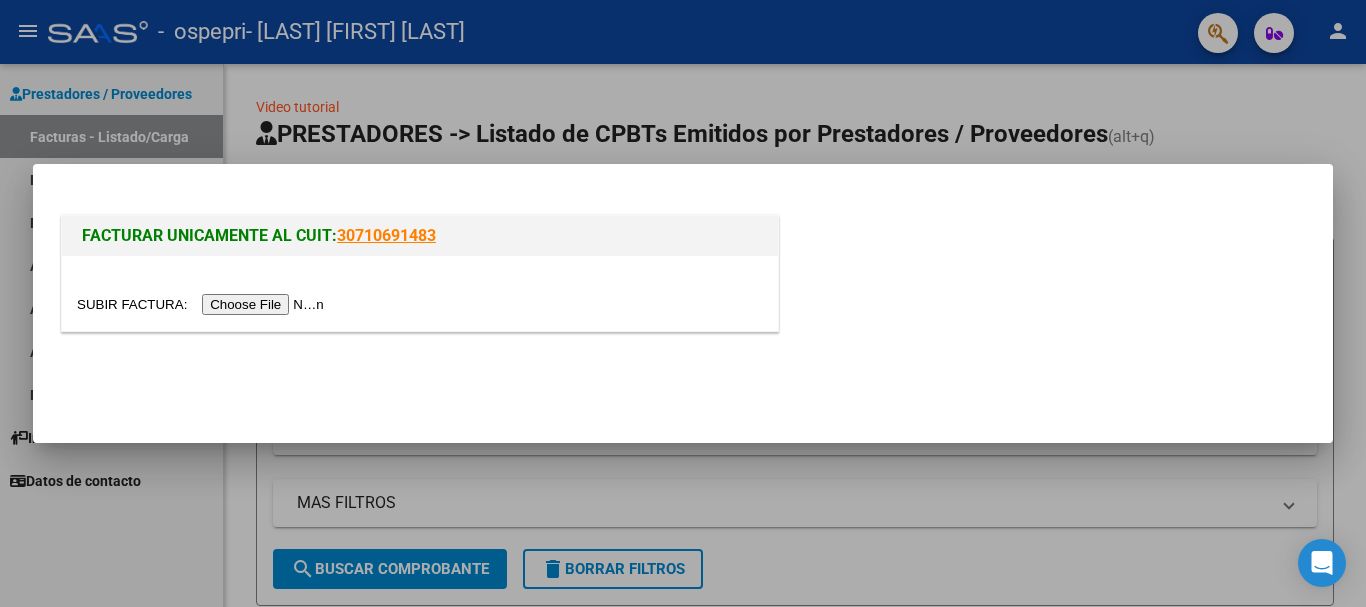 click at bounding box center (203, 304) 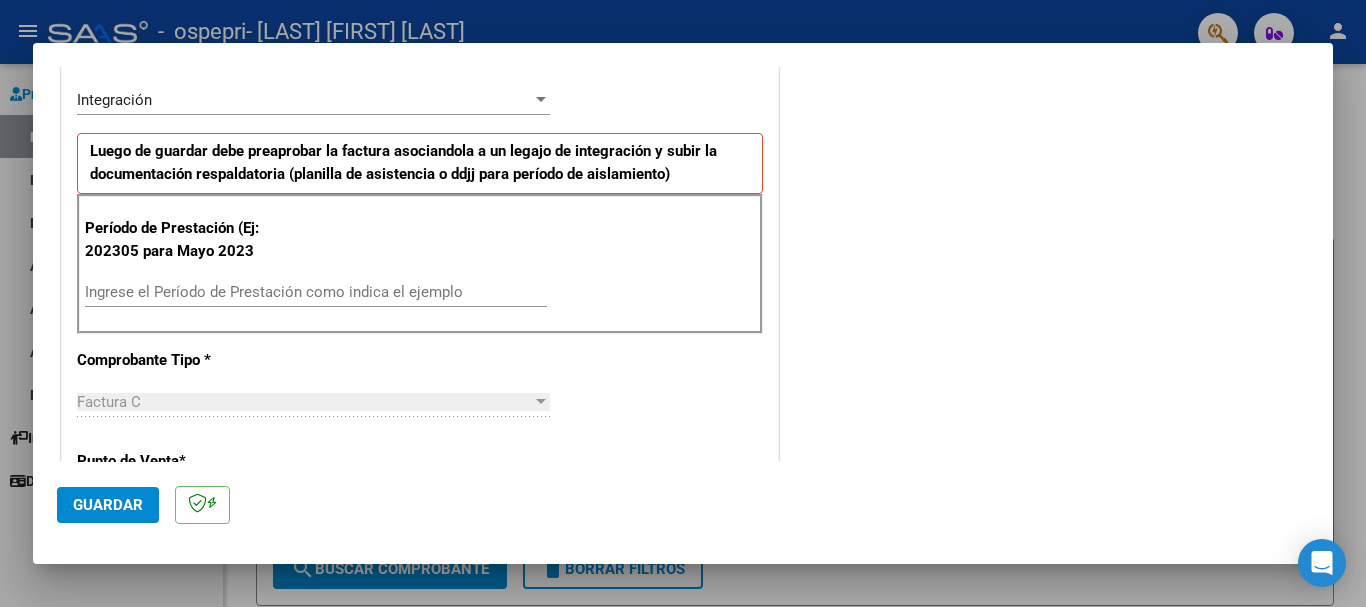 scroll, scrollTop: 500, scrollLeft: 0, axis: vertical 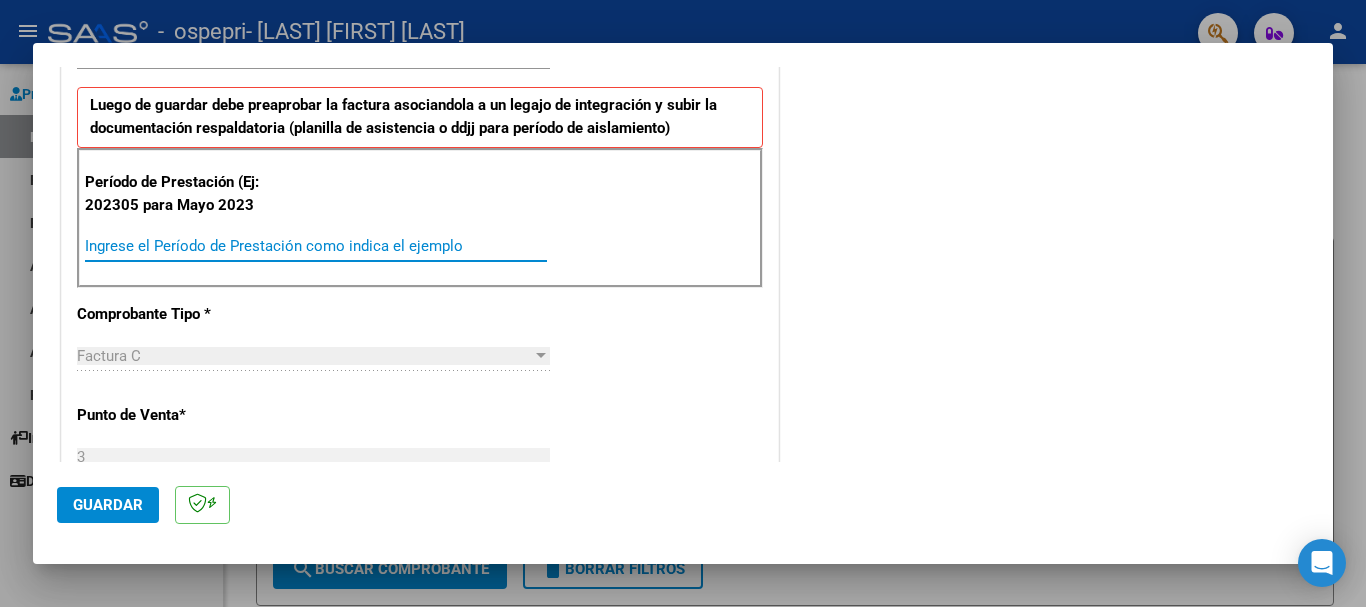 click on "Ingrese el Período de Prestación como indica el ejemplo" at bounding box center (316, 246) 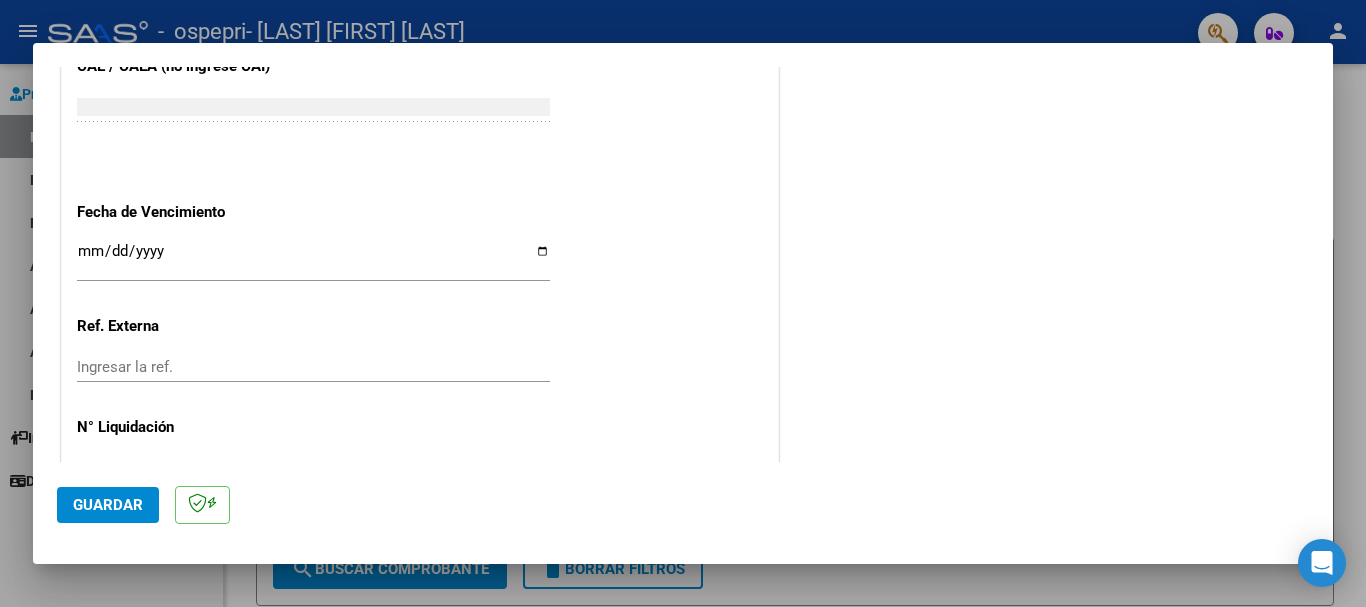 scroll, scrollTop: 1300, scrollLeft: 0, axis: vertical 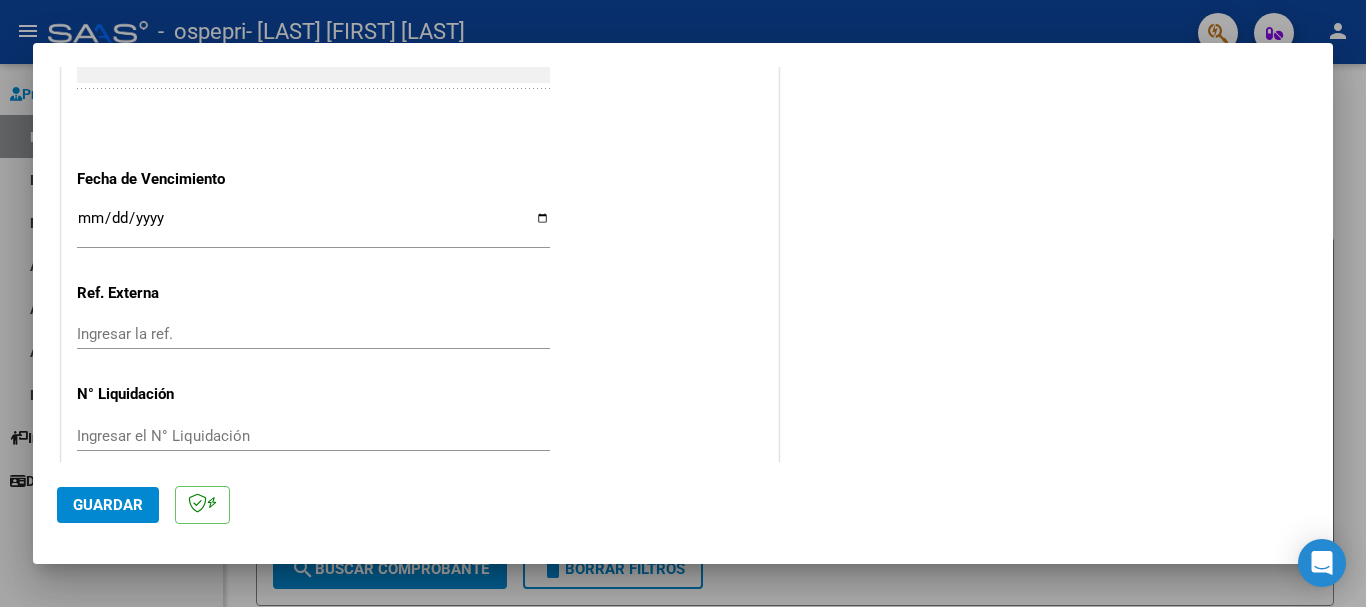 type on "202507" 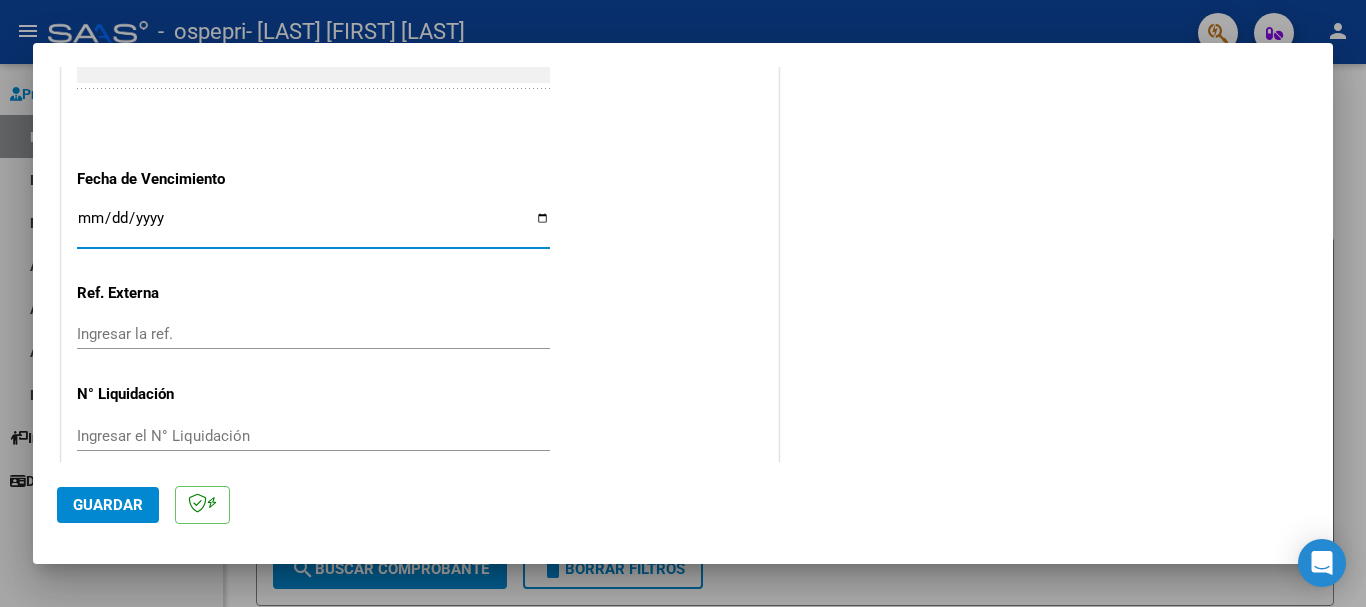 click on "Ingresar la fecha" at bounding box center [313, 226] 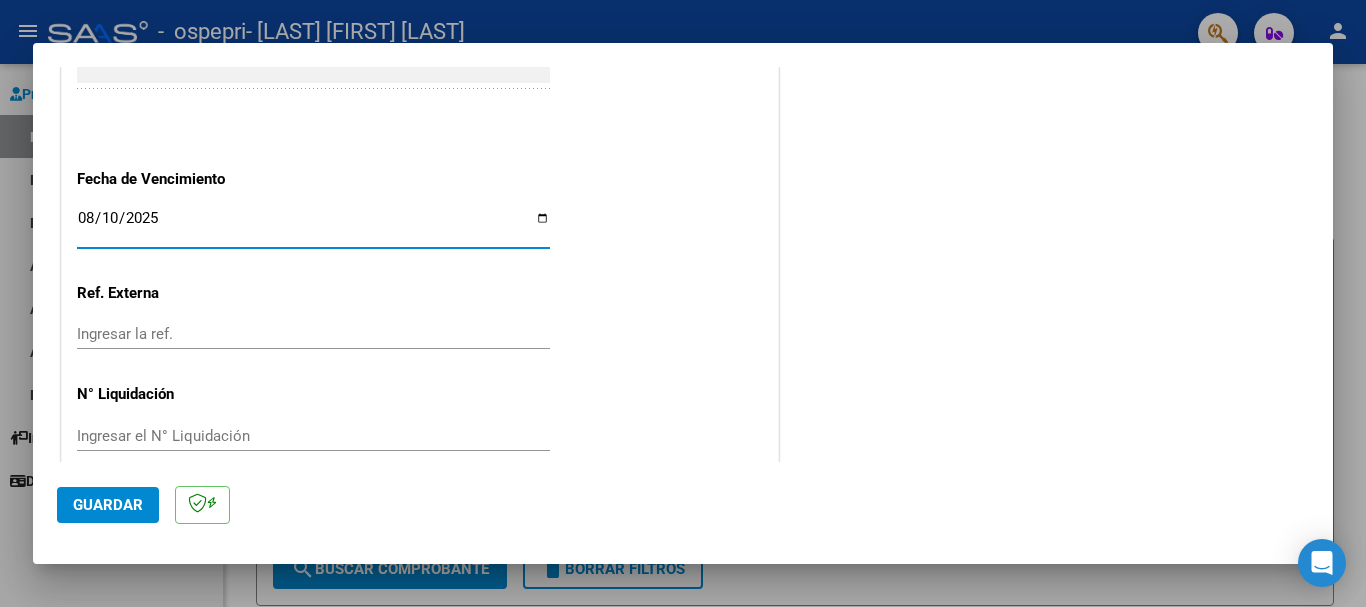 type on "2025-08-10" 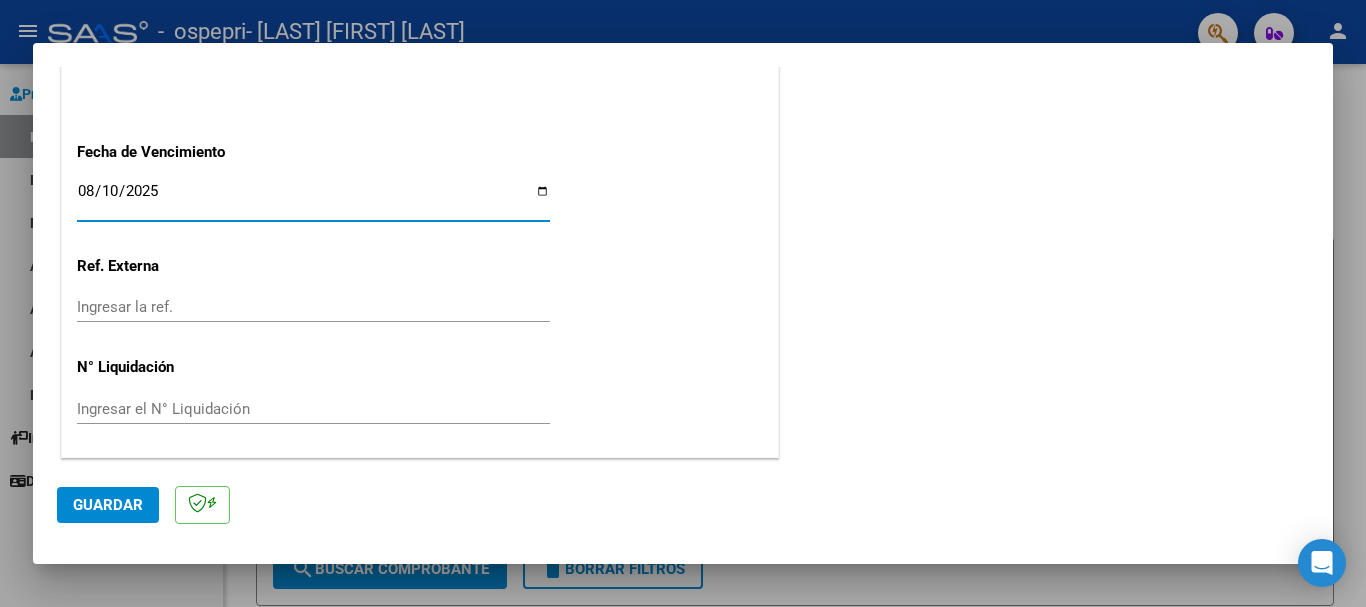 click on "Guardar" 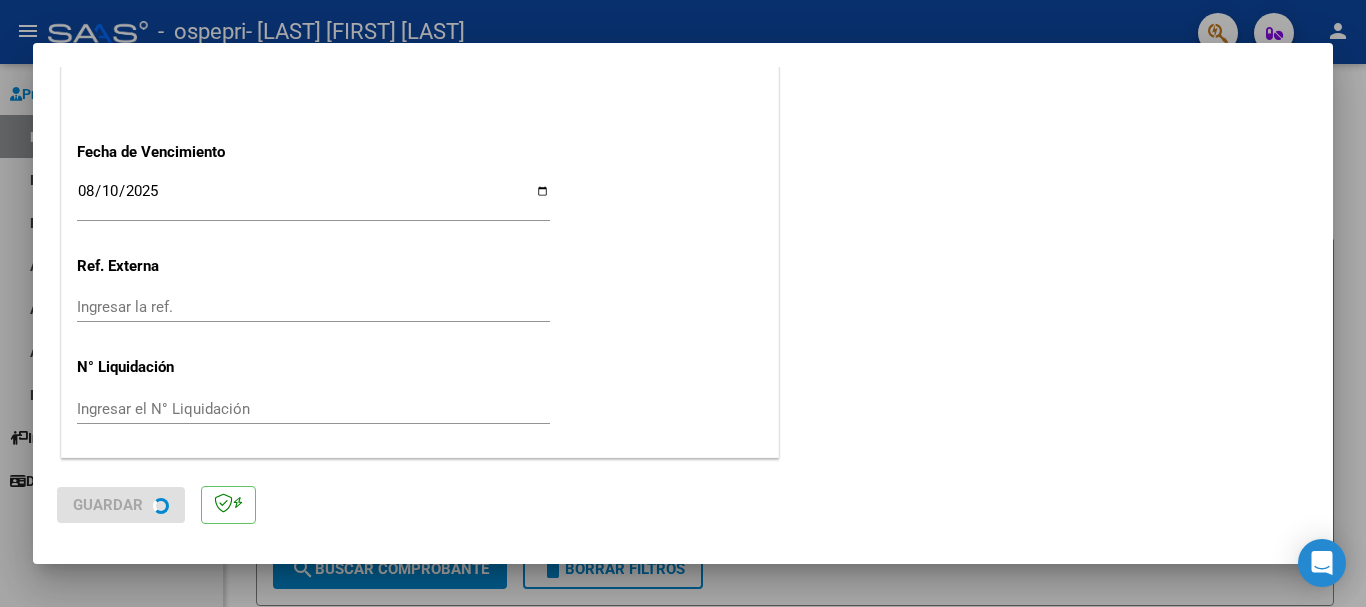 scroll, scrollTop: 0, scrollLeft: 0, axis: both 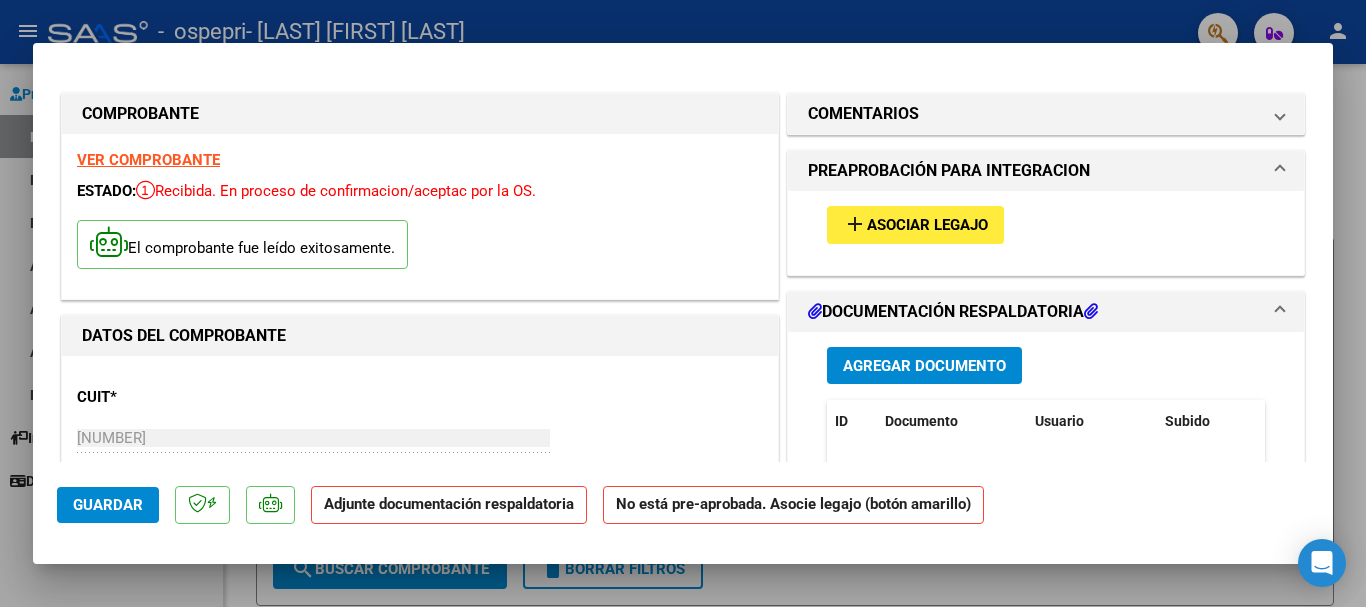 click on "Asociar Legajo" at bounding box center (927, 226) 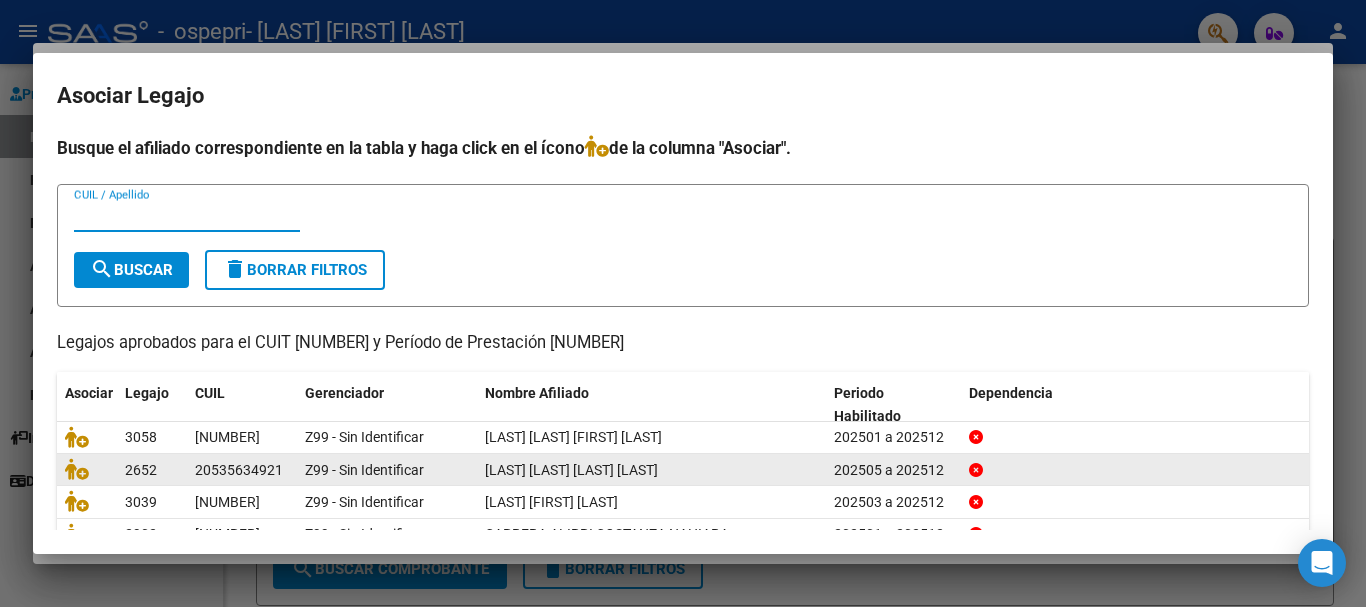 scroll, scrollTop: 100, scrollLeft: 0, axis: vertical 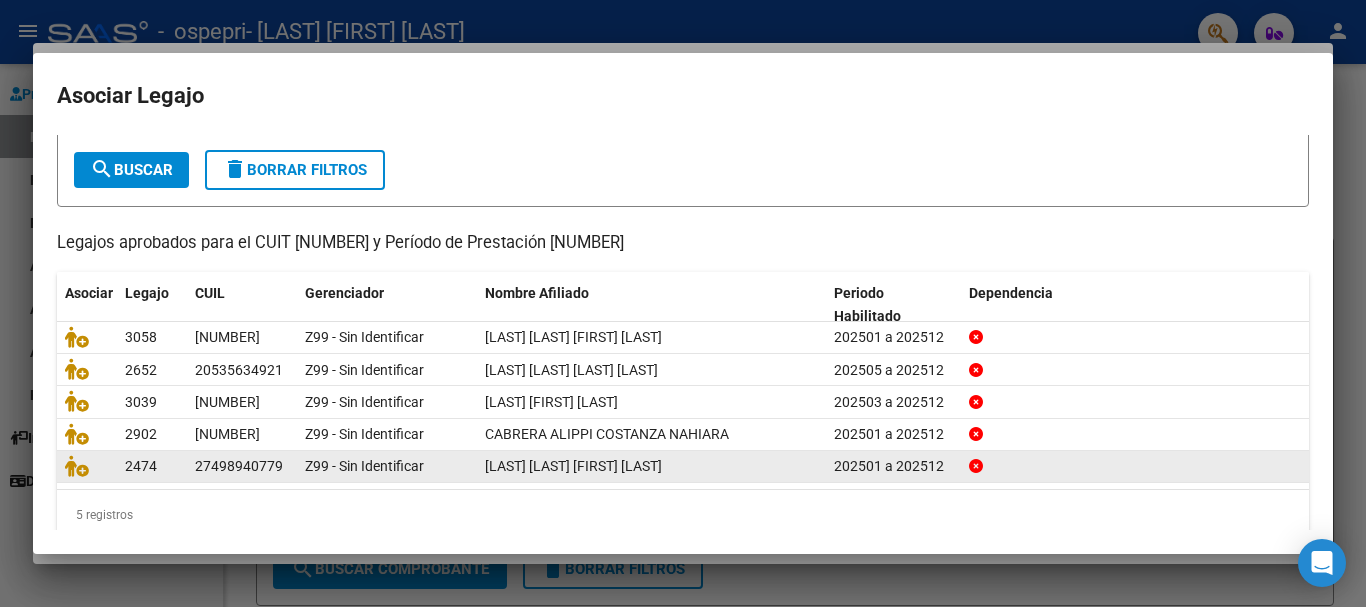 click on "27498940779" 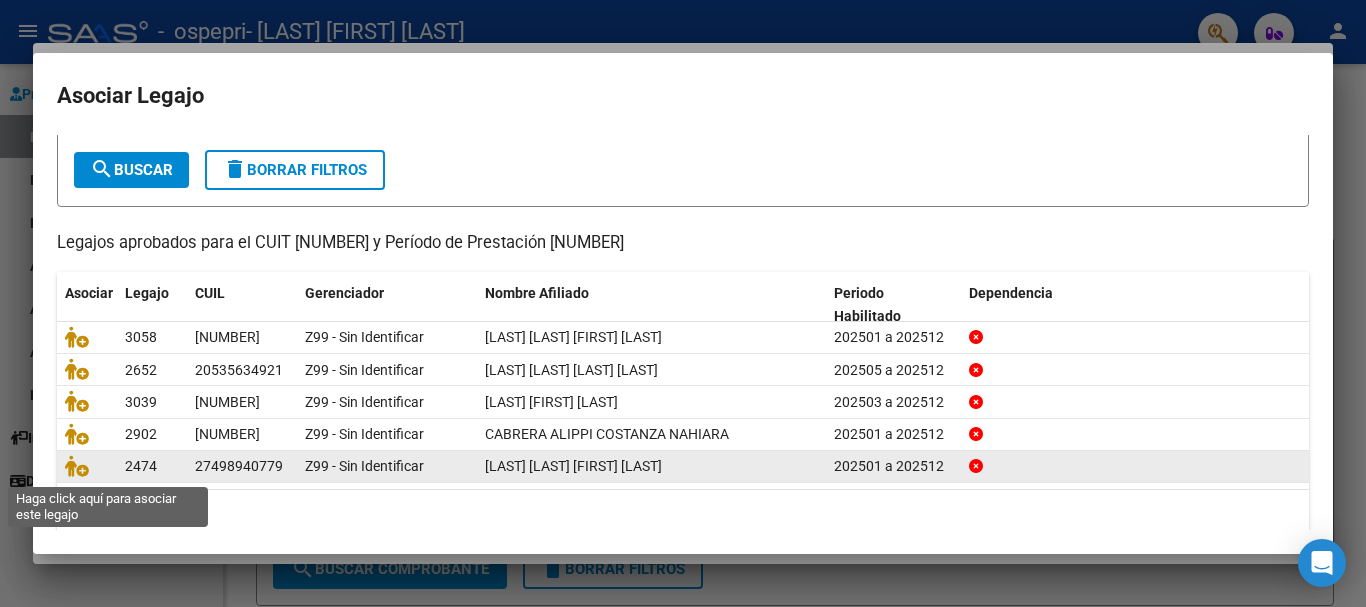 click 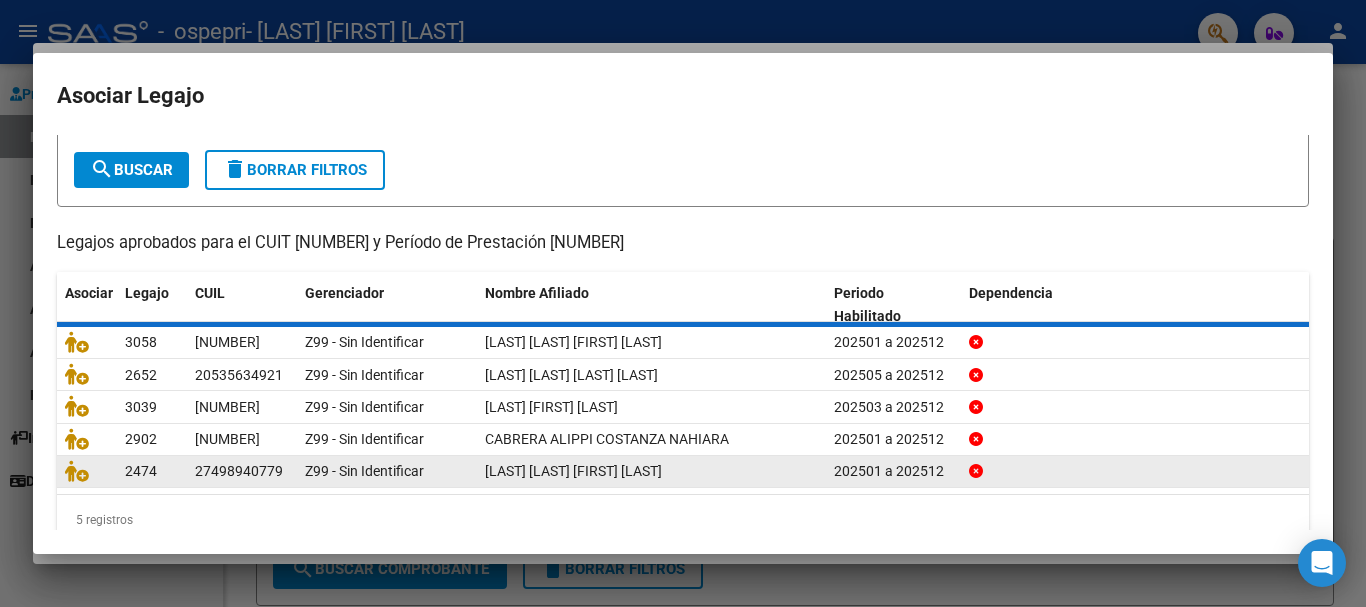 scroll, scrollTop: 113, scrollLeft: 0, axis: vertical 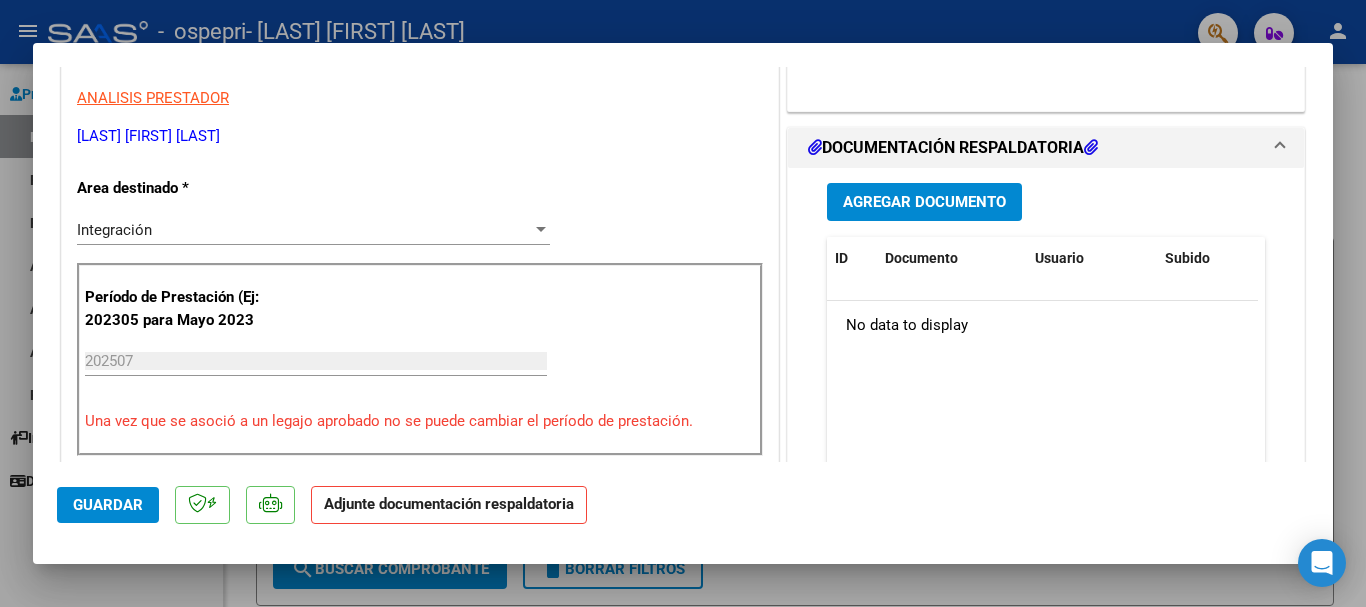 click on "Agregar Documento" at bounding box center [924, 203] 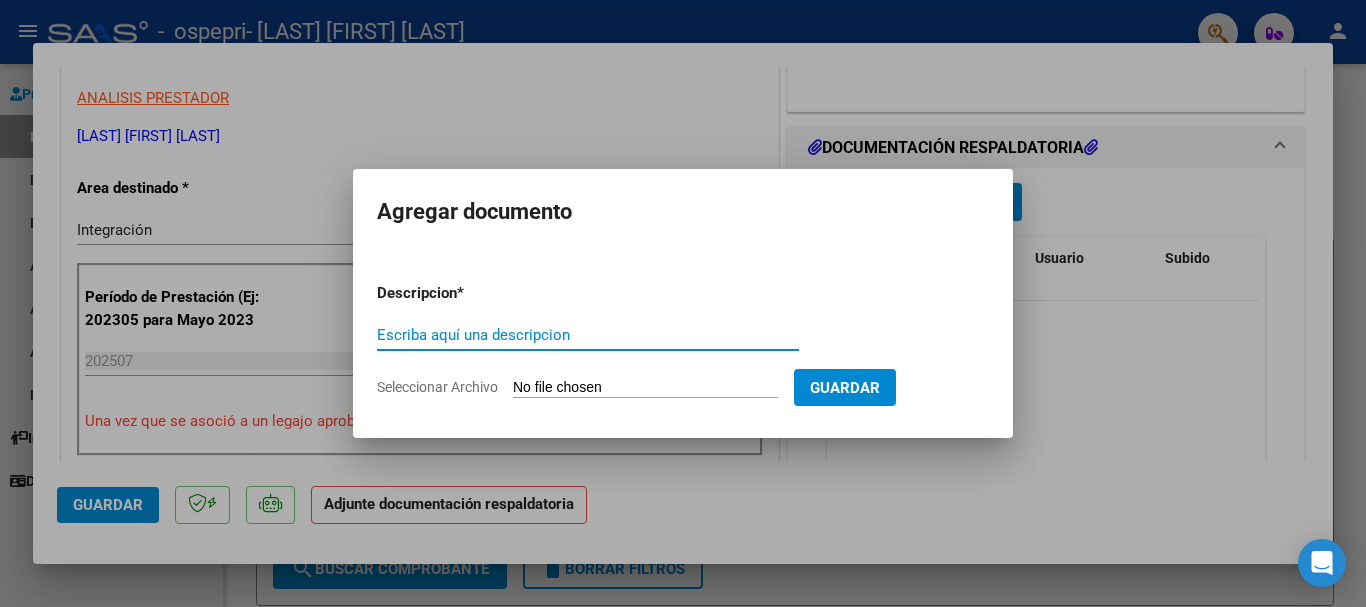 click on "Seleccionar Archivo" 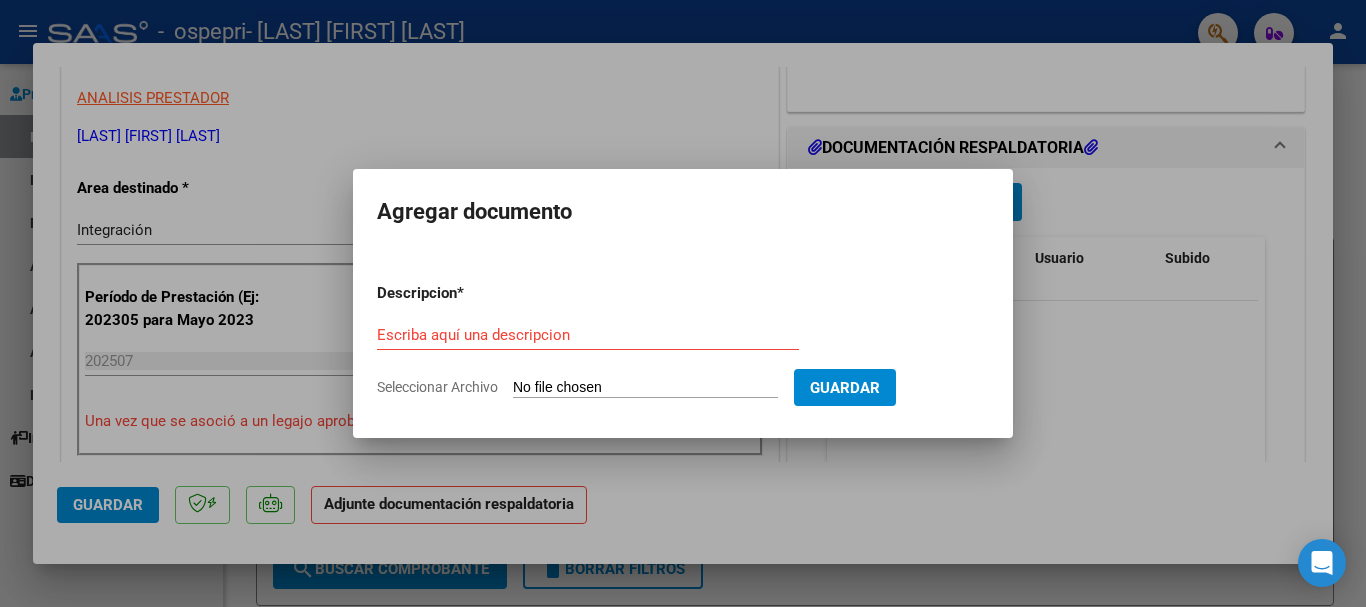 type on "C:\fakepath\asistencia[FIRST]-[LAST].pdf" 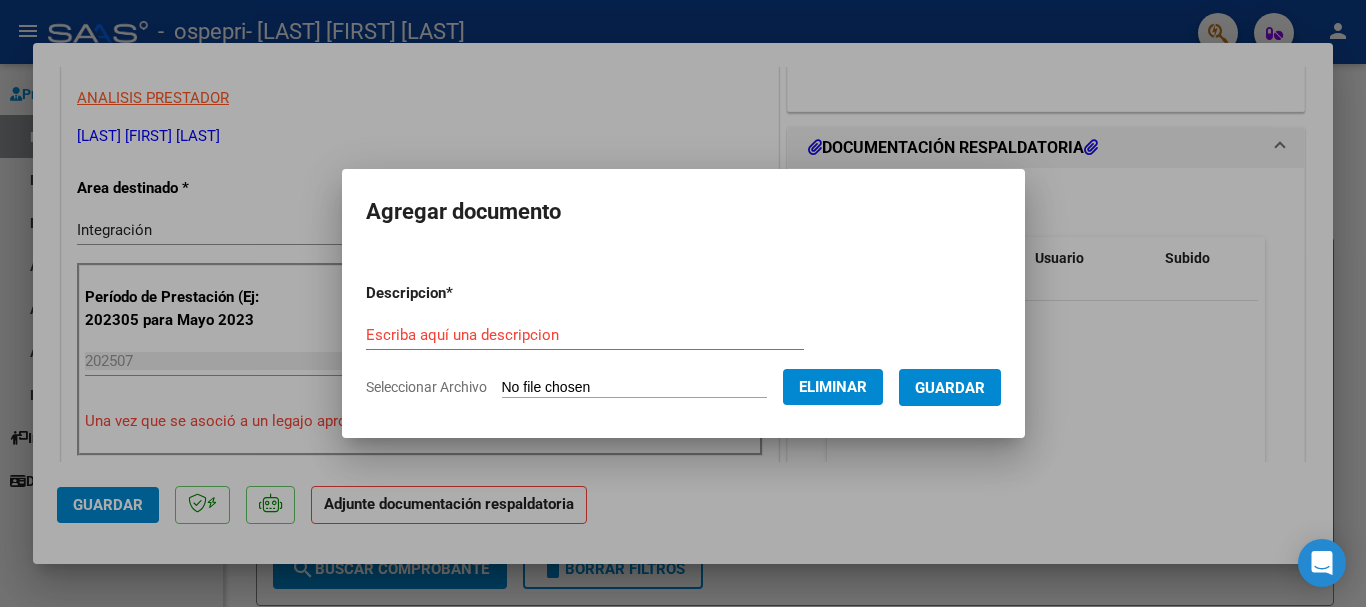 click on "Escriba aquí una descripcion" at bounding box center [585, 335] 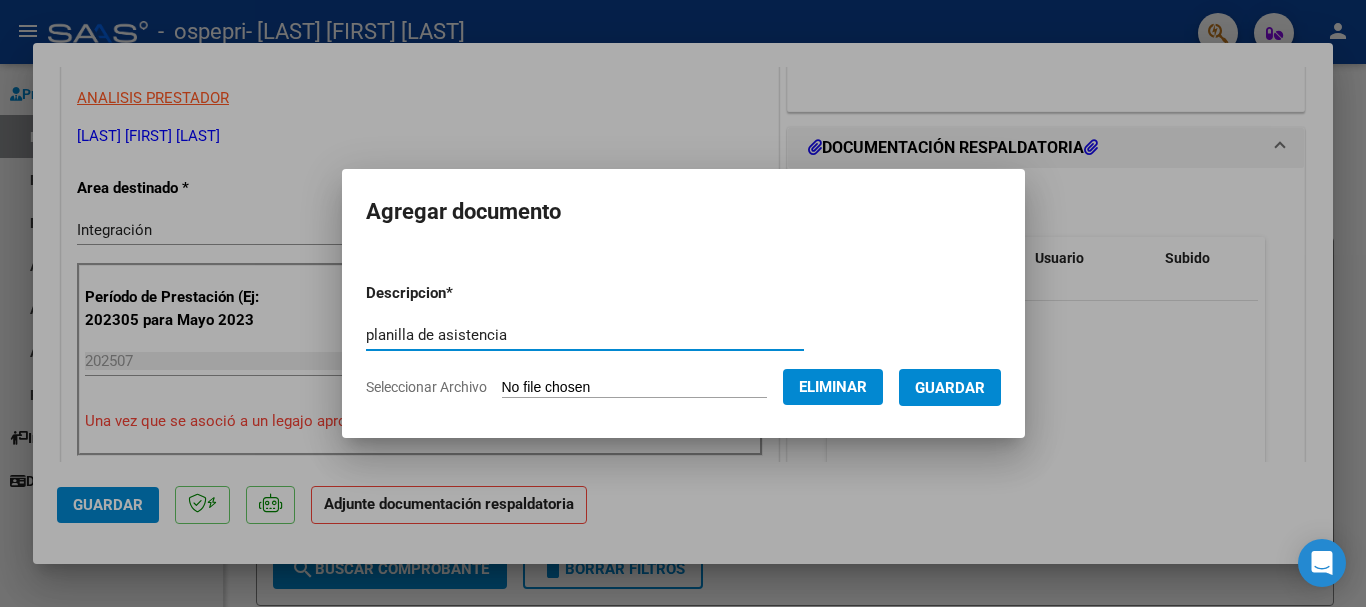 type on "planilla de asistencia" 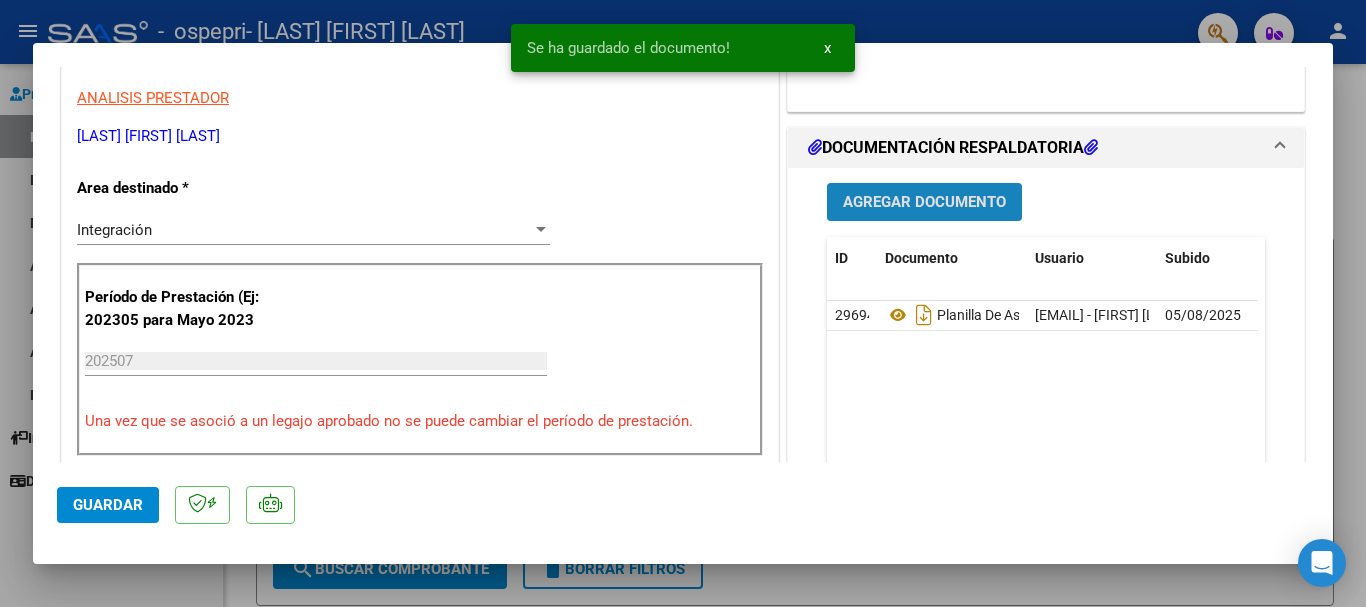 click on "Agregar Documento" at bounding box center [924, 203] 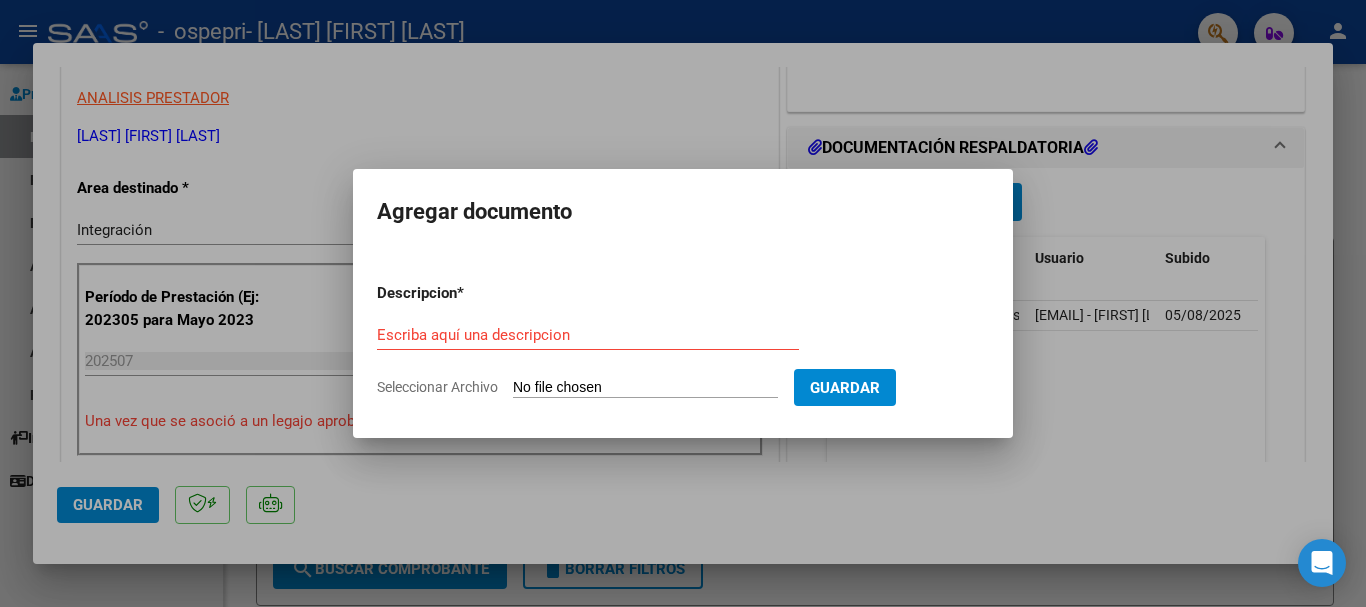 click on "Seleccionar Archivo" at bounding box center (645, 388) 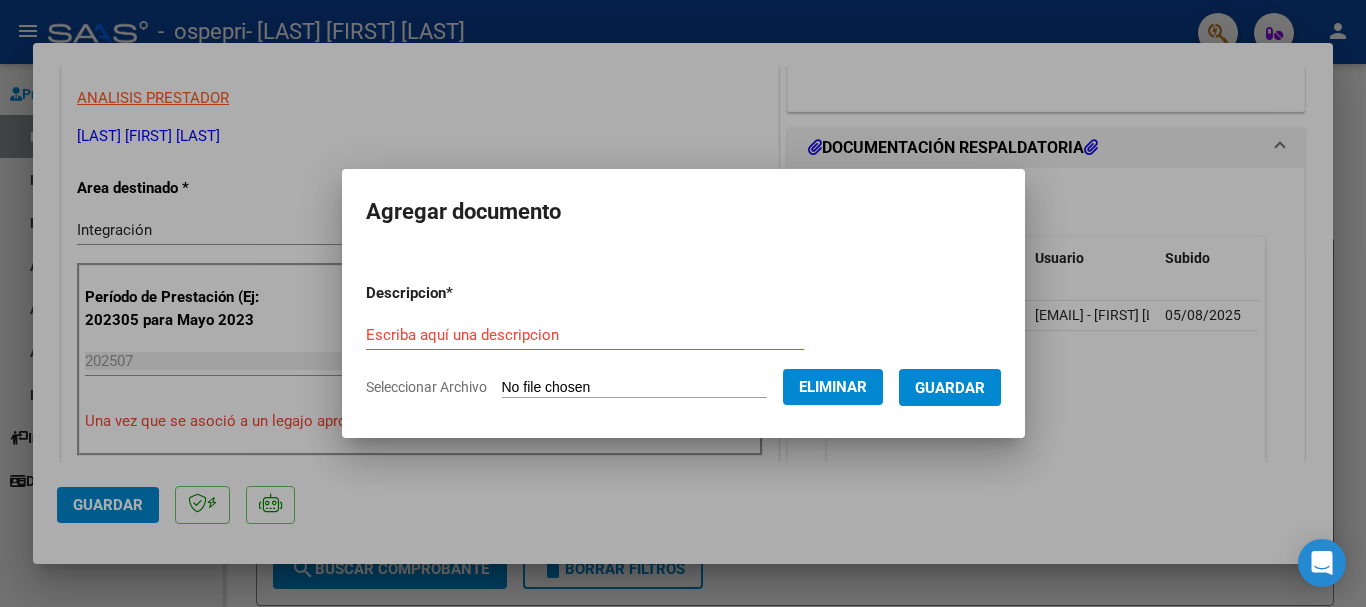 click on "Escriba aquí una descripcion" at bounding box center [585, 335] 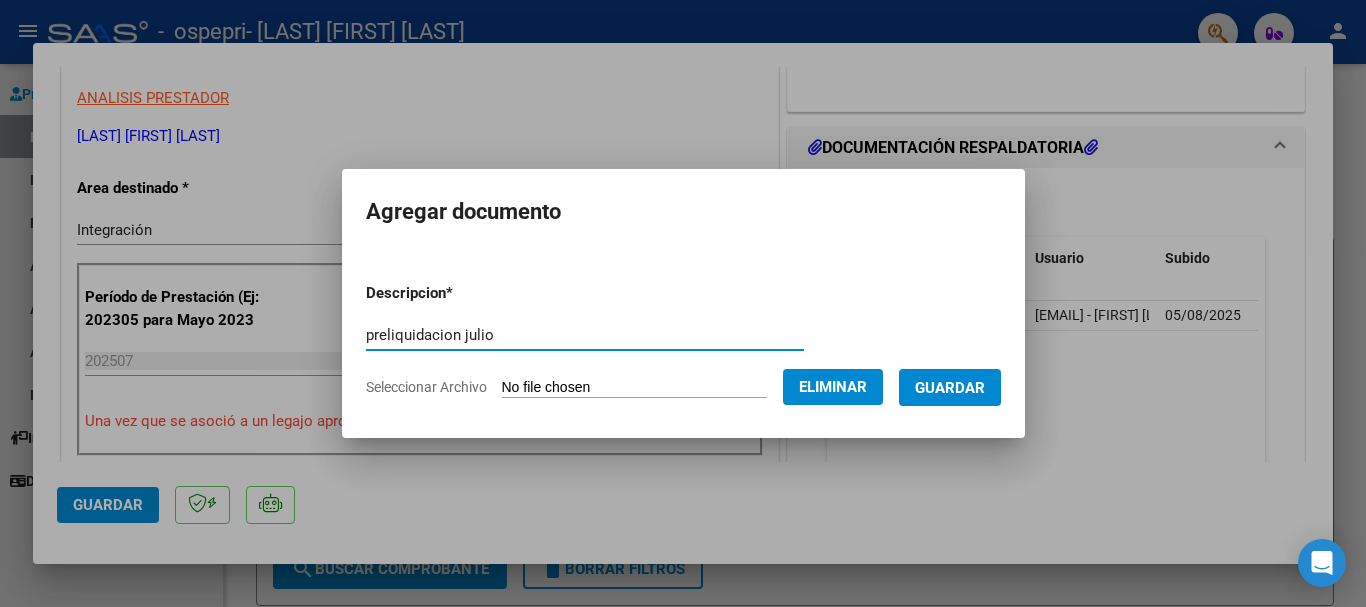 type on "preliquidacion julio" 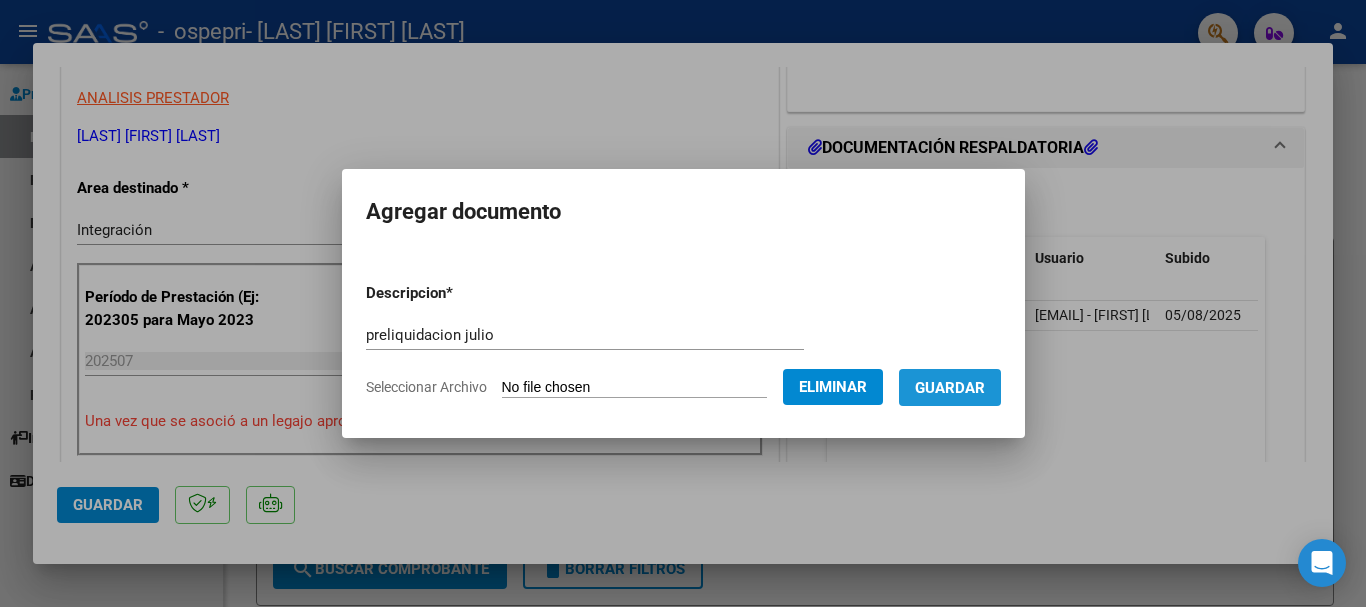 click on "Guardar" at bounding box center (950, 388) 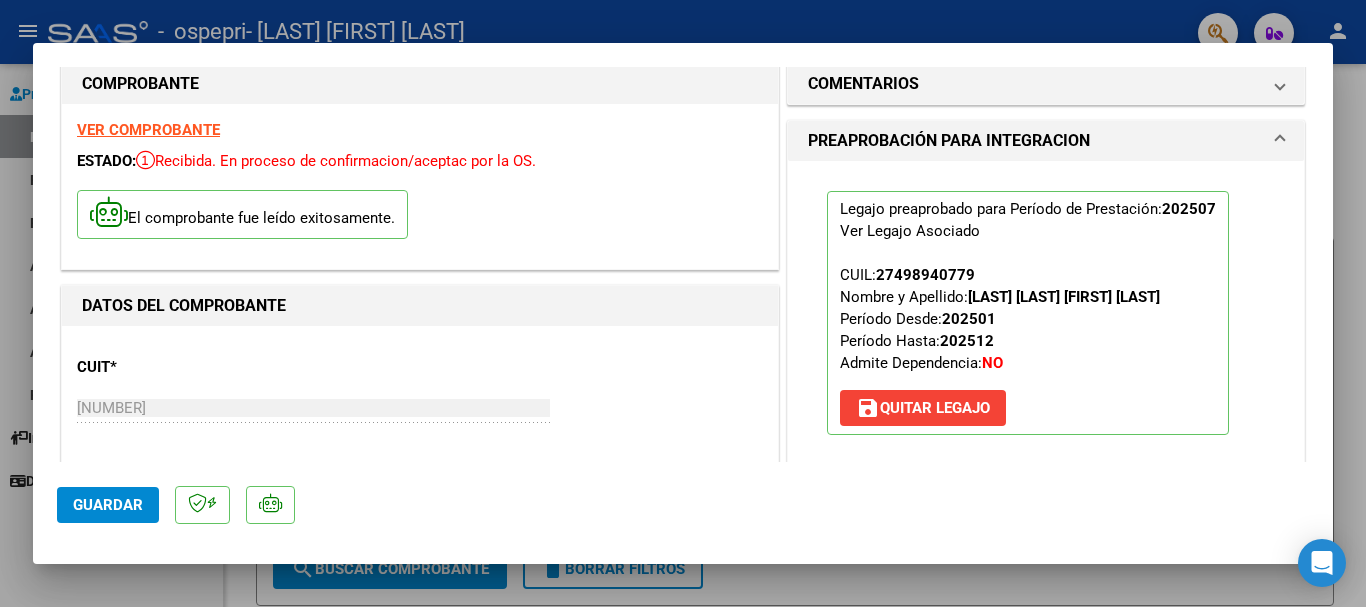 scroll, scrollTop: 0, scrollLeft: 0, axis: both 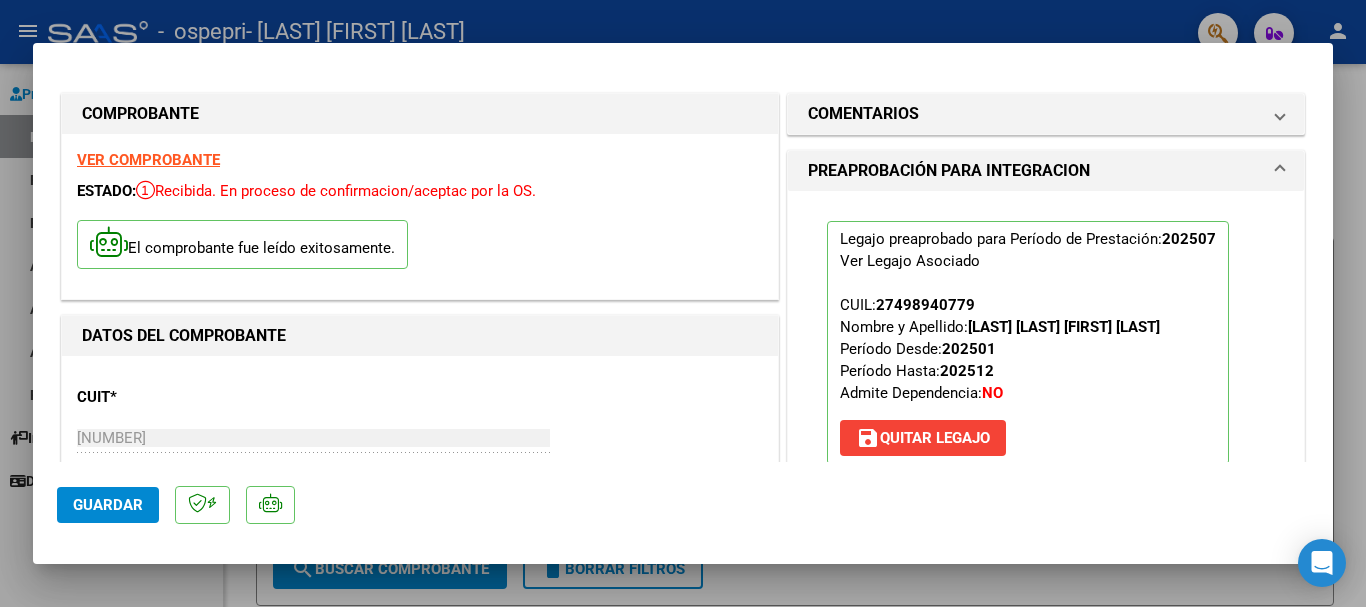 click on "Guardar" 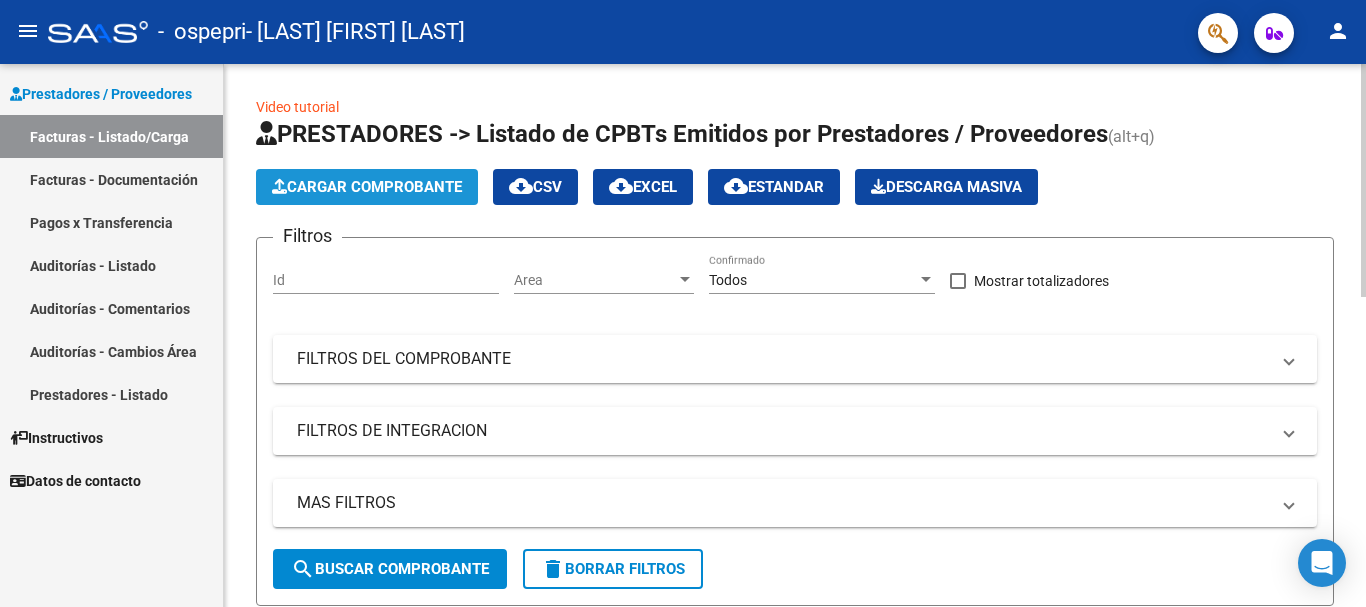 click on "Cargar Comprobante" 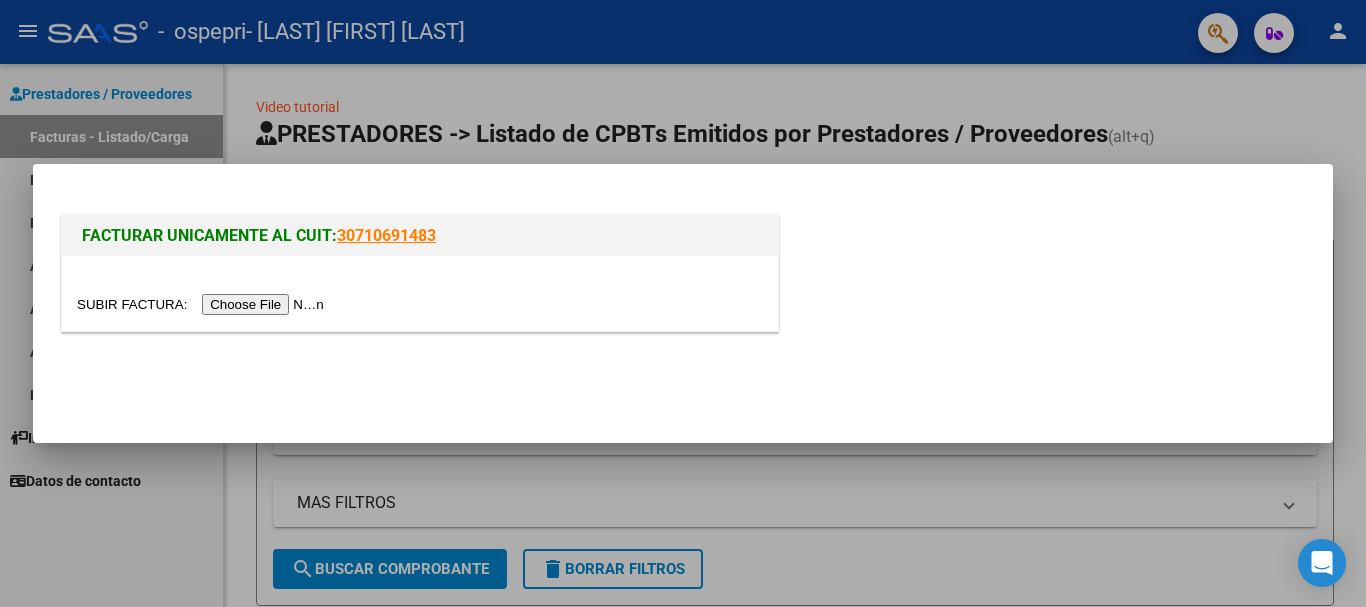 click at bounding box center (203, 304) 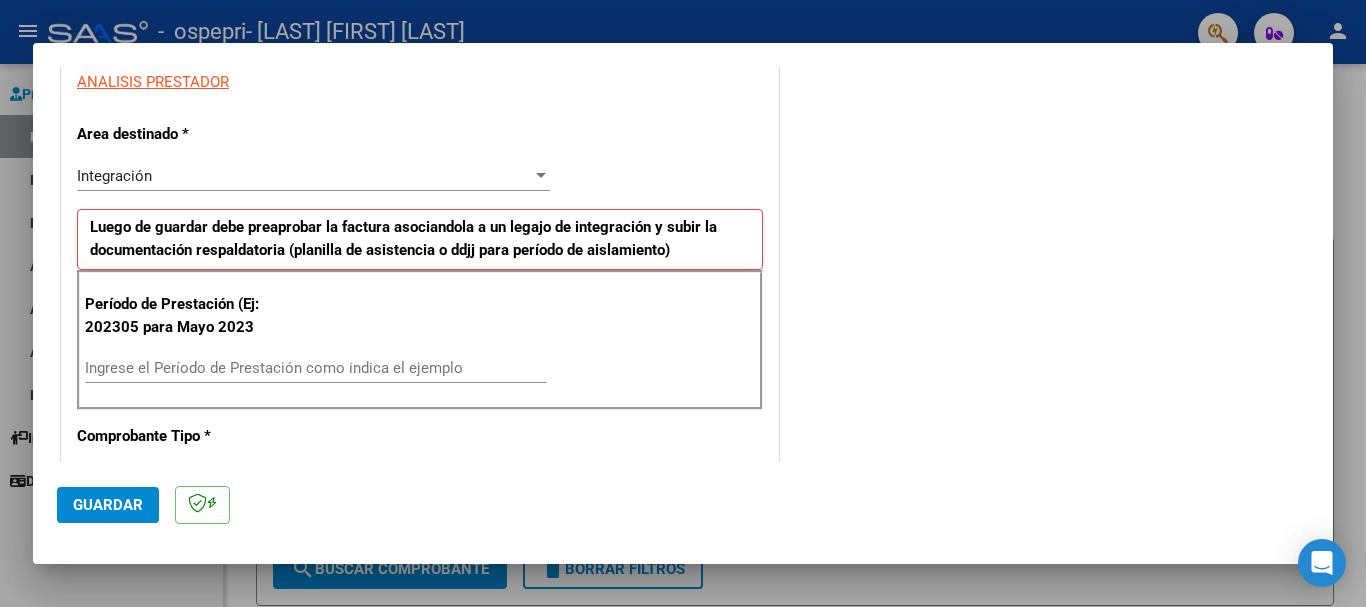 scroll, scrollTop: 400, scrollLeft: 0, axis: vertical 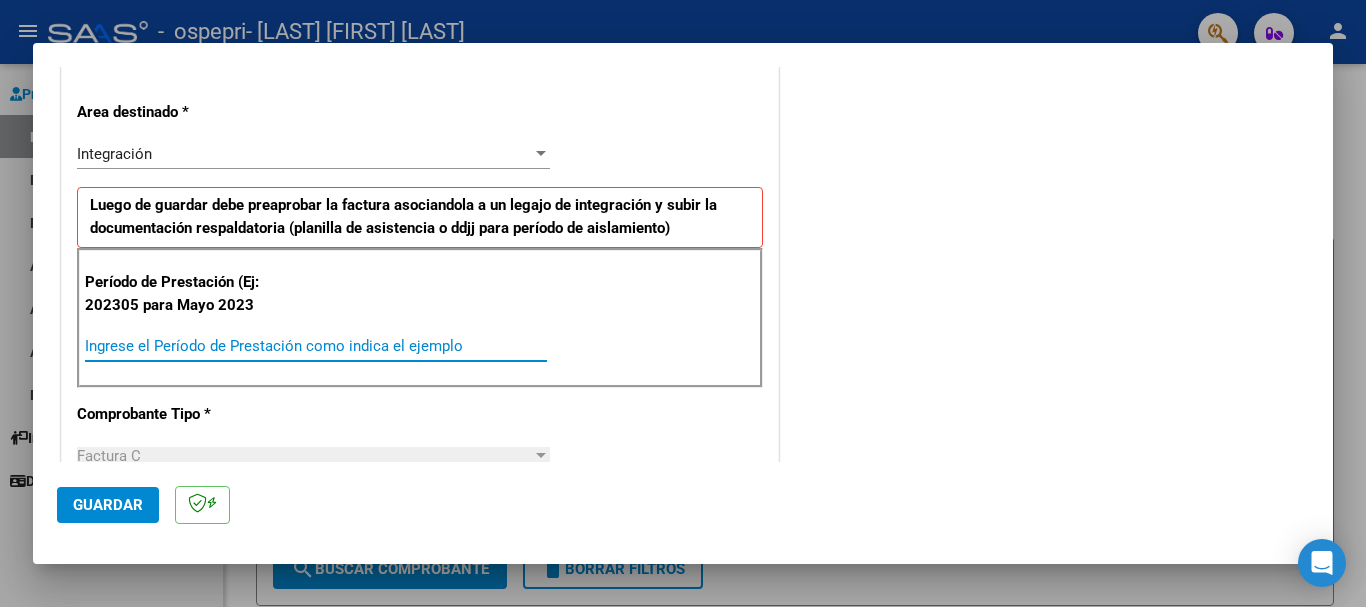 click on "Ingrese el Período de Prestación como indica el ejemplo" at bounding box center (316, 346) 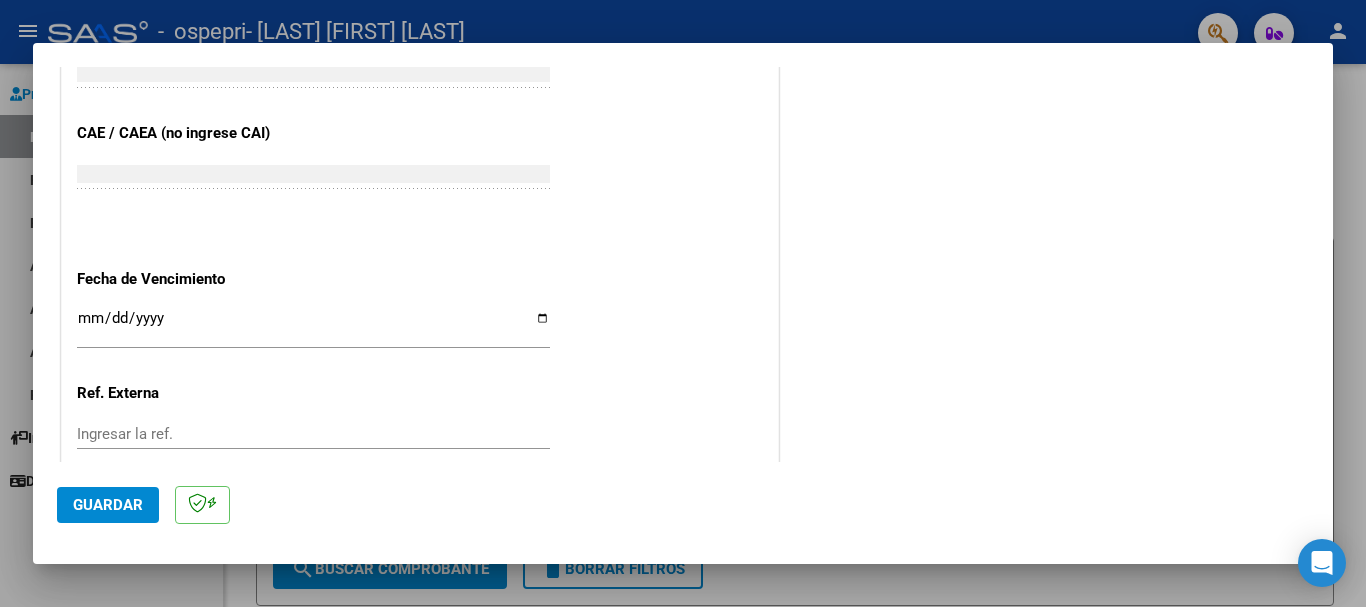 scroll, scrollTop: 1300, scrollLeft: 0, axis: vertical 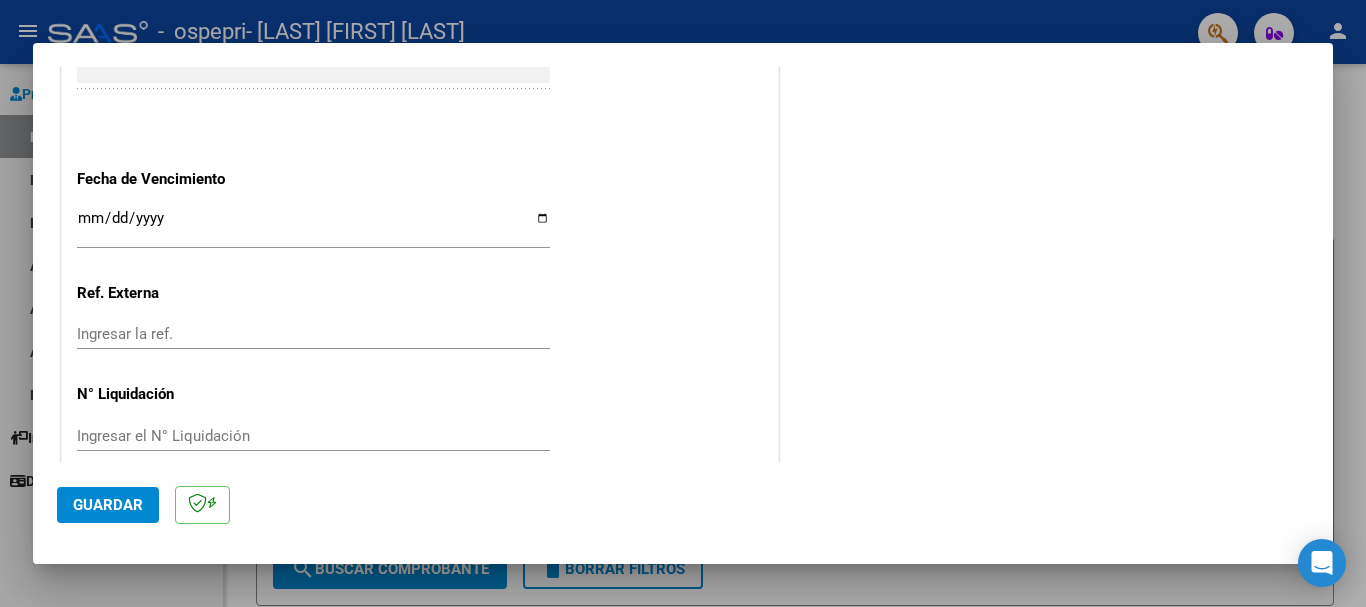 type on "202507" 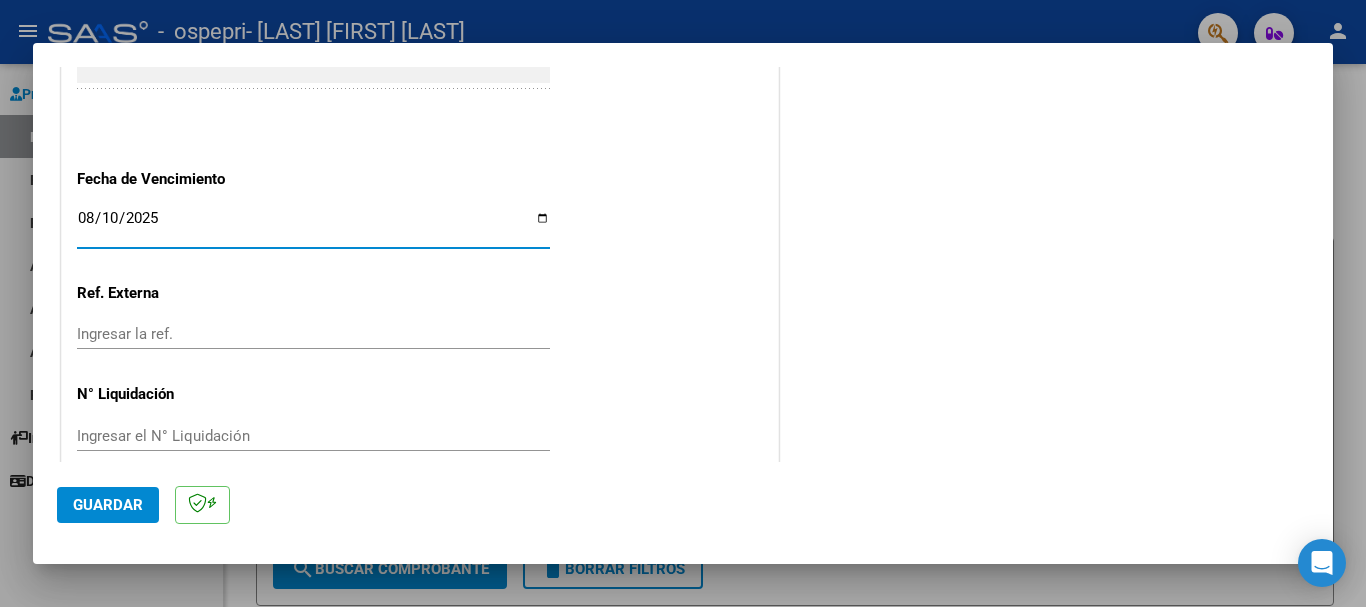 type on "2025-08-10" 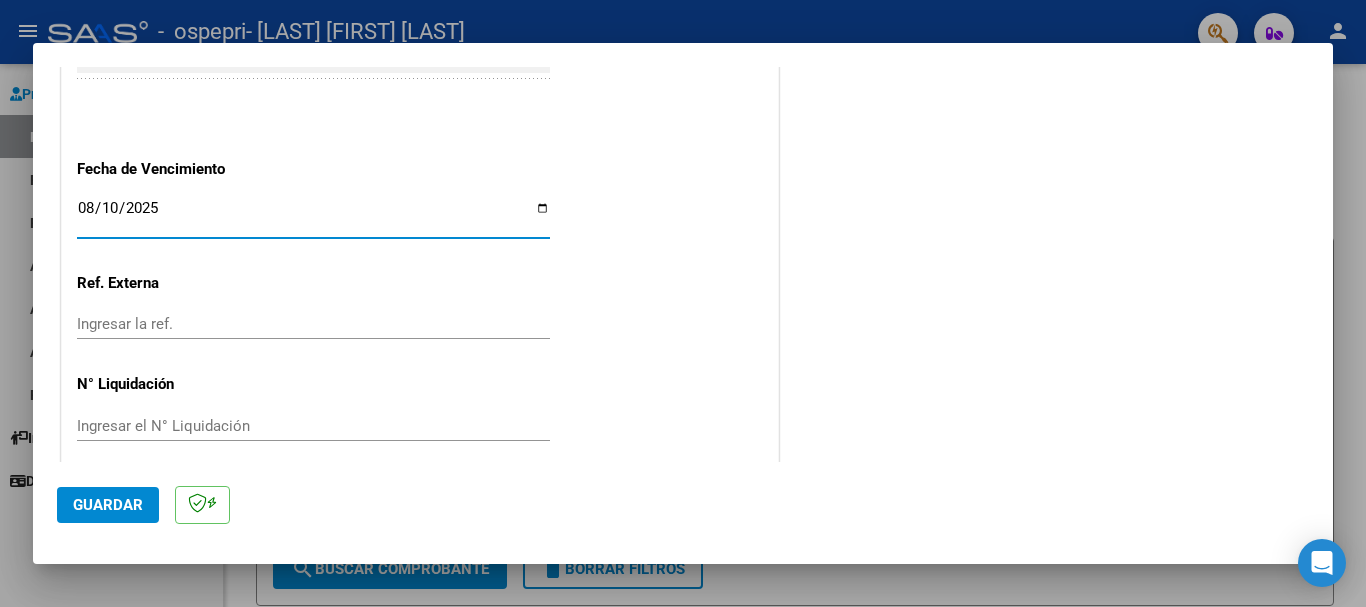 scroll, scrollTop: 1327, scrollLeft: 0, axis: vertical 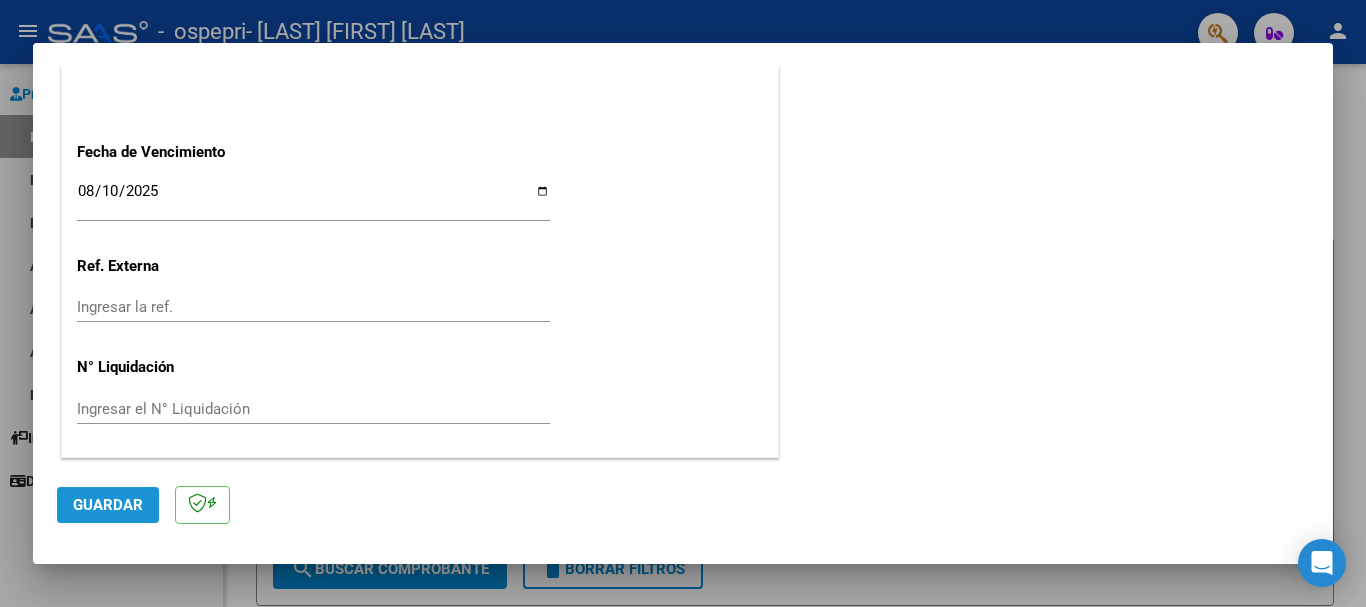 click on "Guardar" 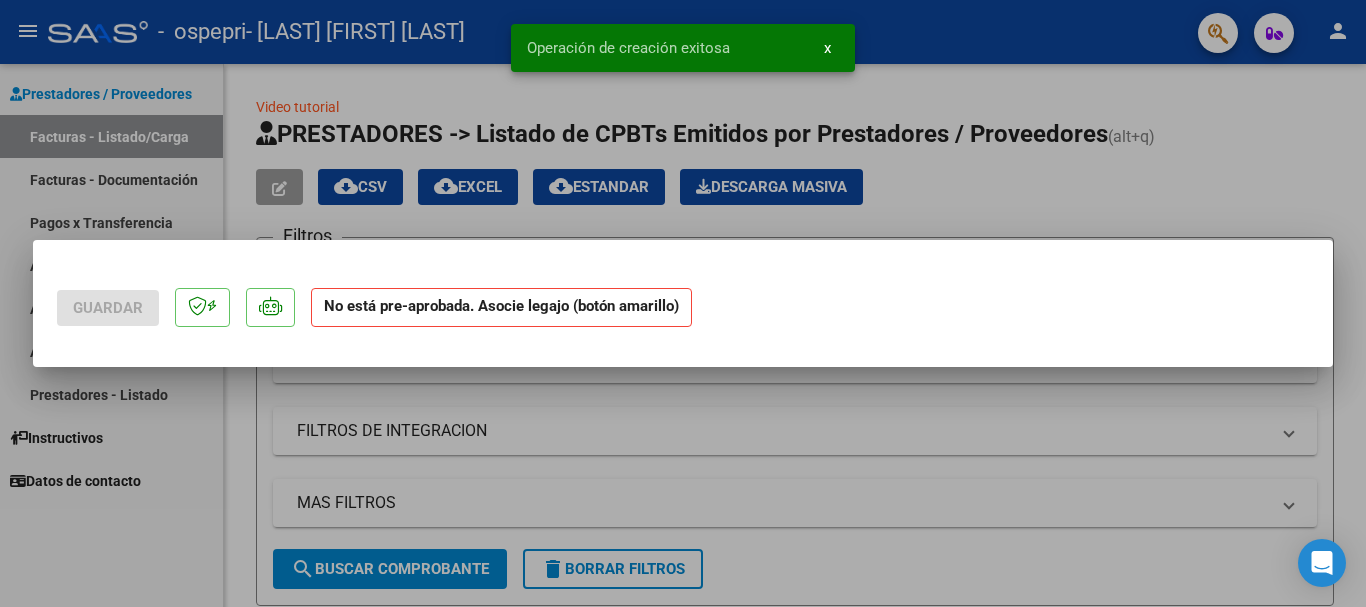 scroll, scrollTop: 0, scrollLeft: 0, axis: both 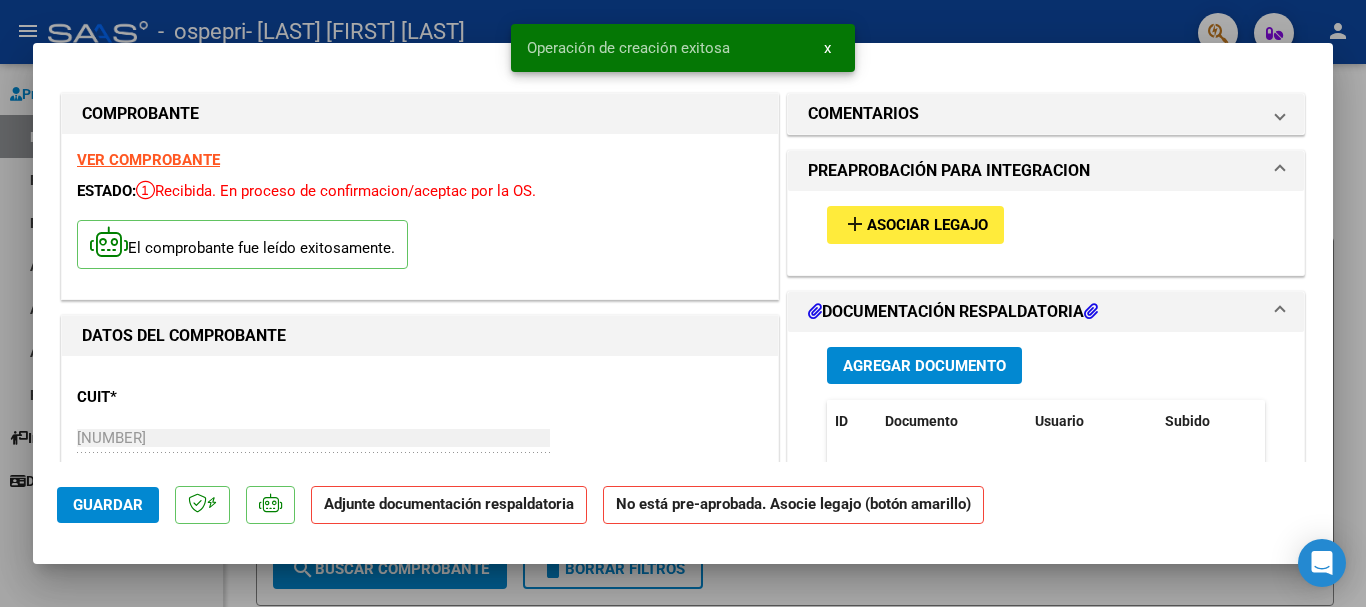 click on "Asociar Legajo" at bounding box center [927, 226] 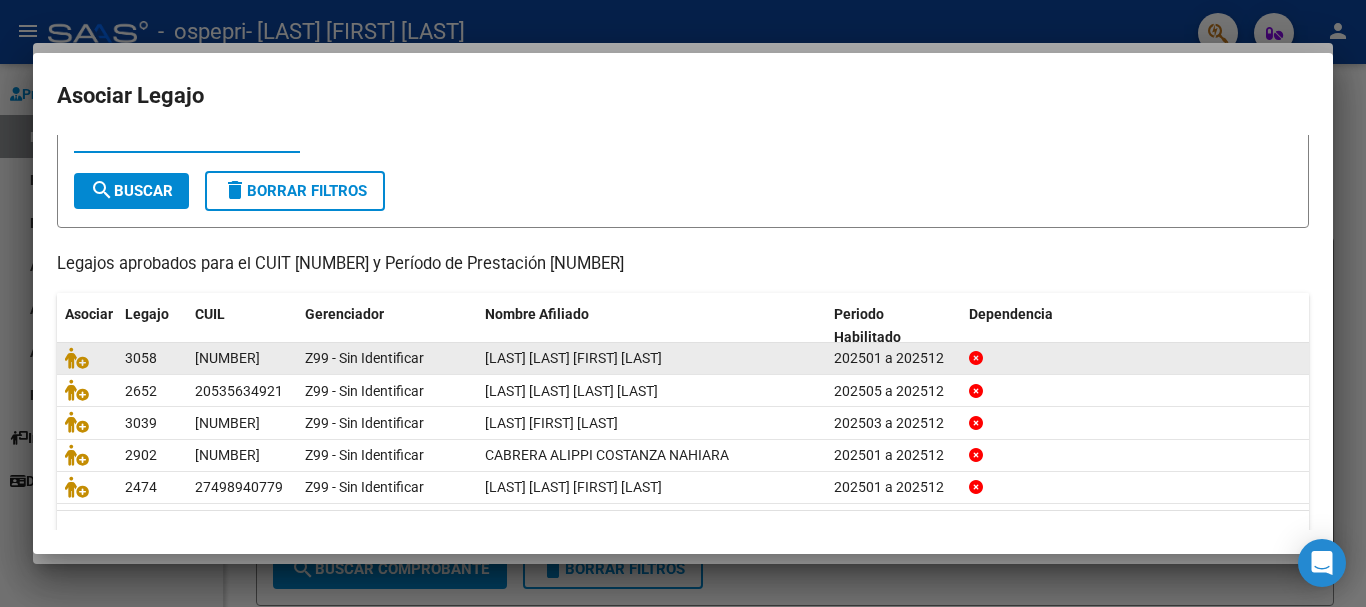 scroll, scrollTop: 100, scrollLeft: 0, axis: vertical 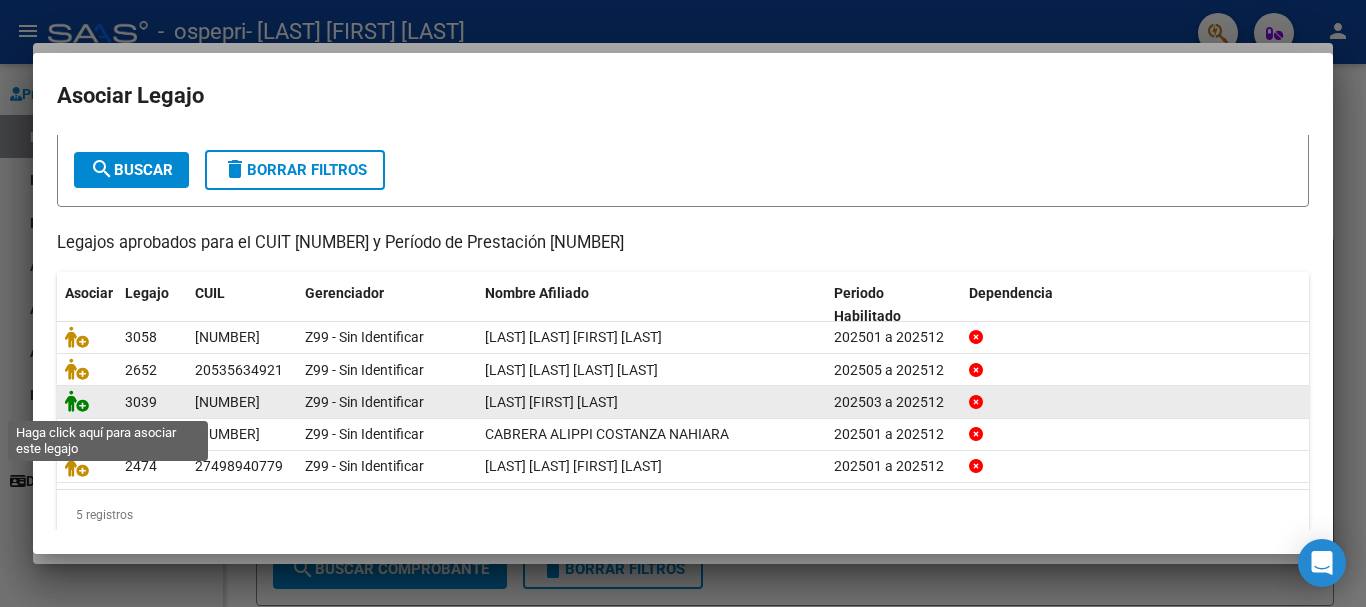 click 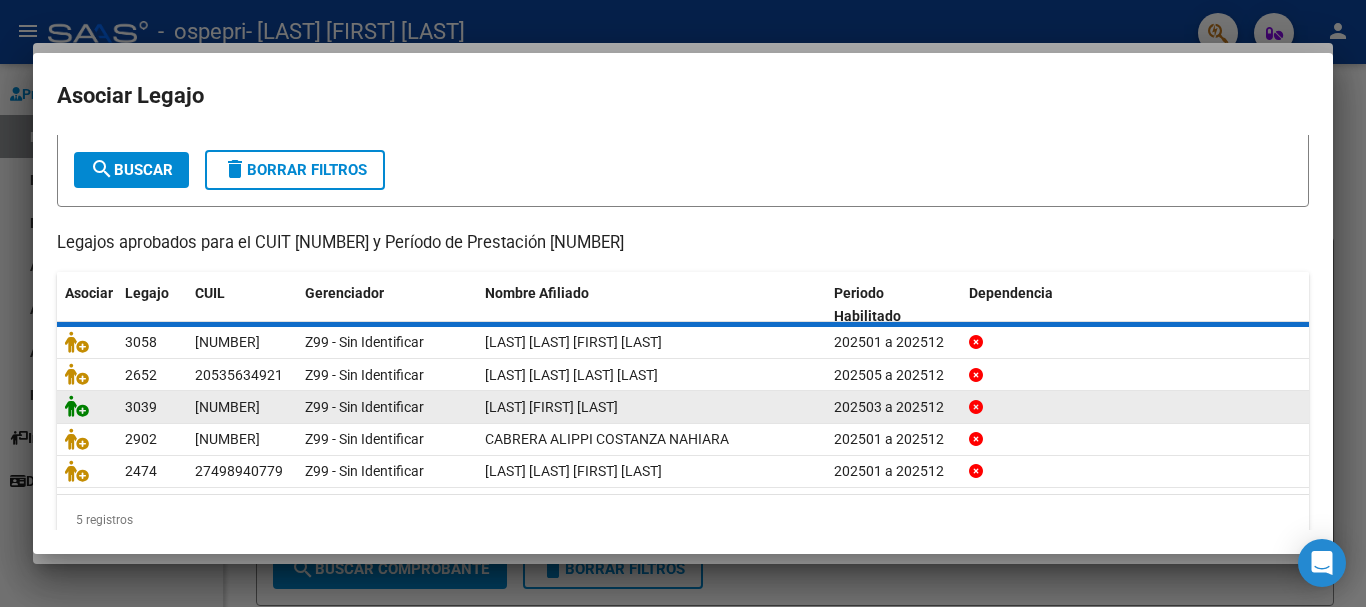 scroll, scrollTop: 113, scrollLeft: 0, axis: vertical 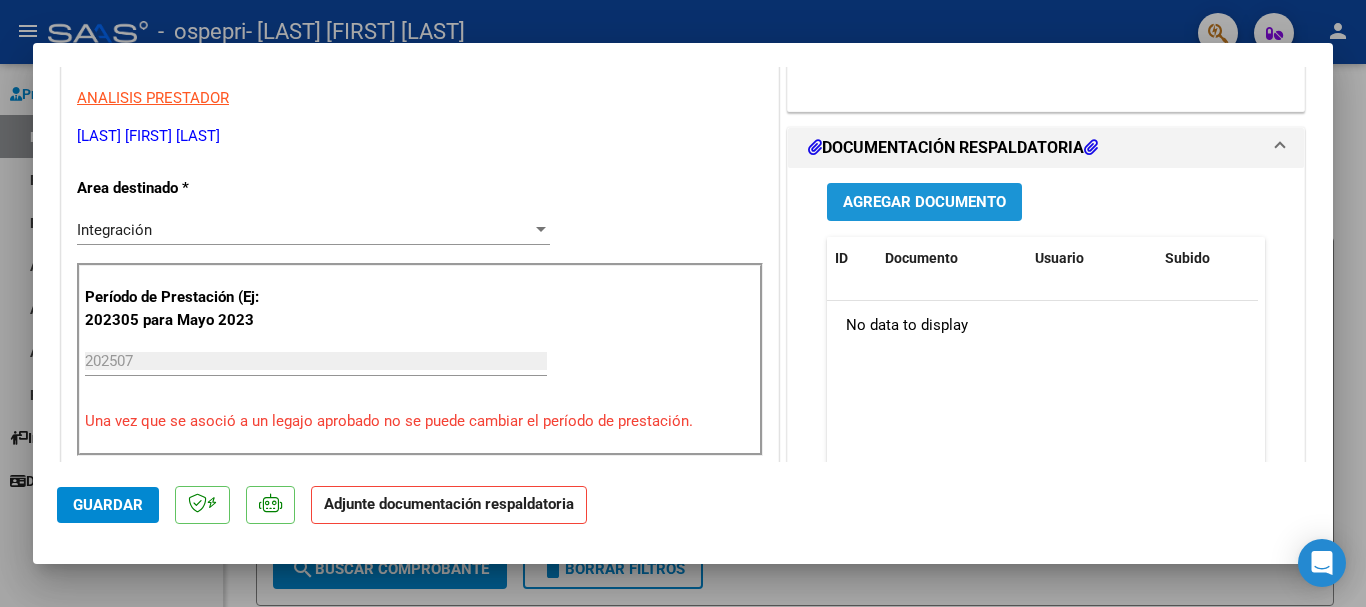 click on "Agregar Documento" at bounding box center (924, 203) 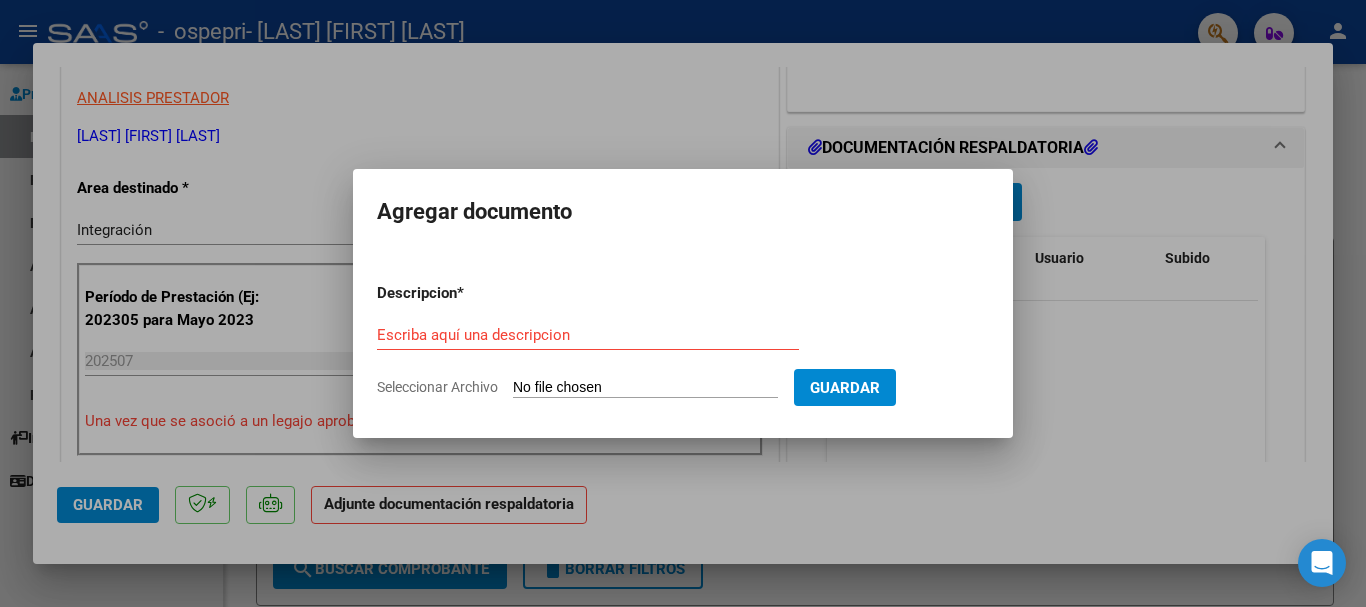 click on "Seleccionar Archivo" at bounding box center (645, 388) 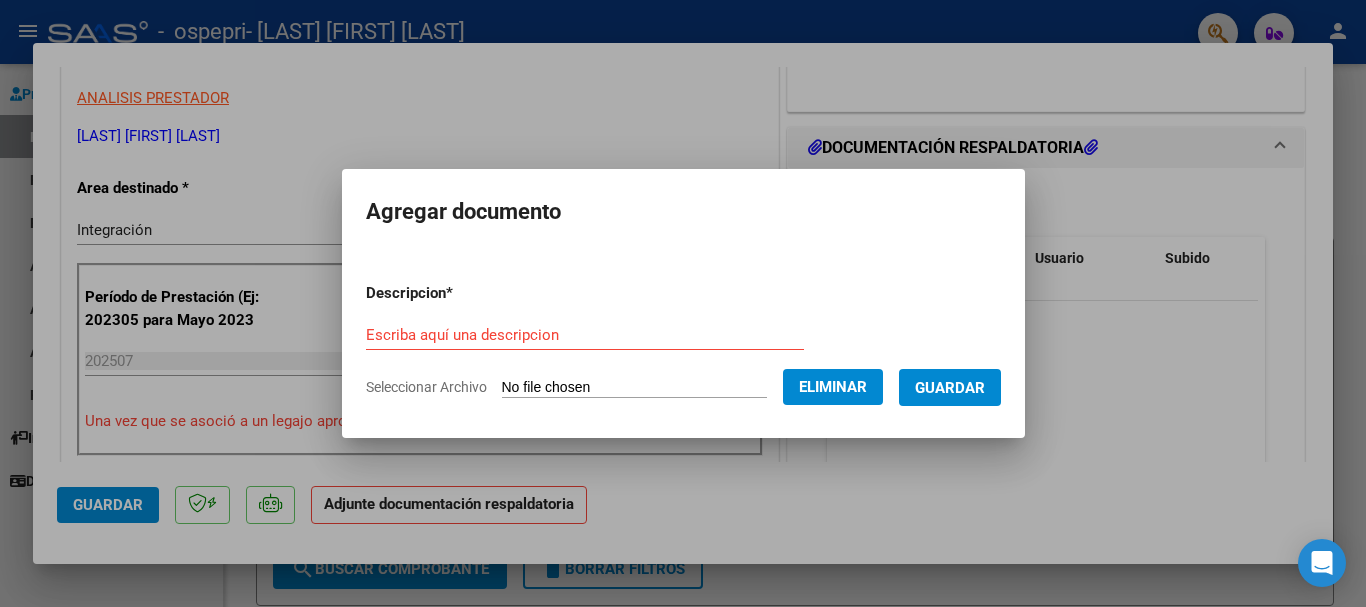 click on "Escriba aquí una descripcion" at bounding box center (585, 335) 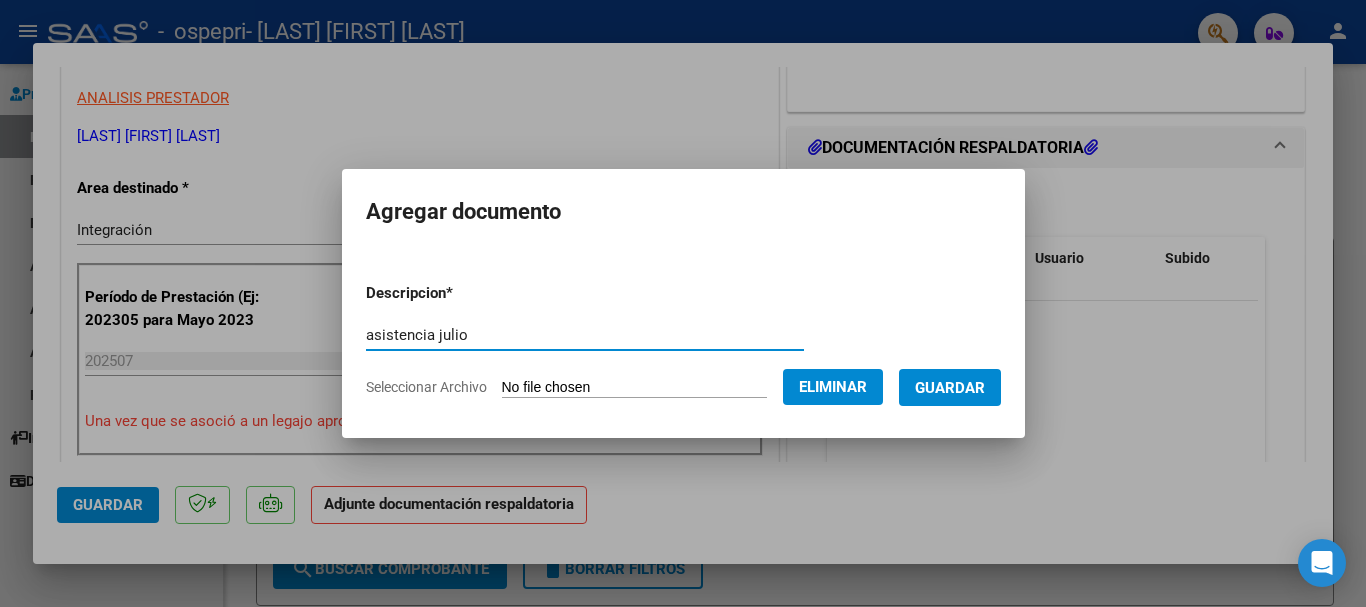 type on "asistencia julio" 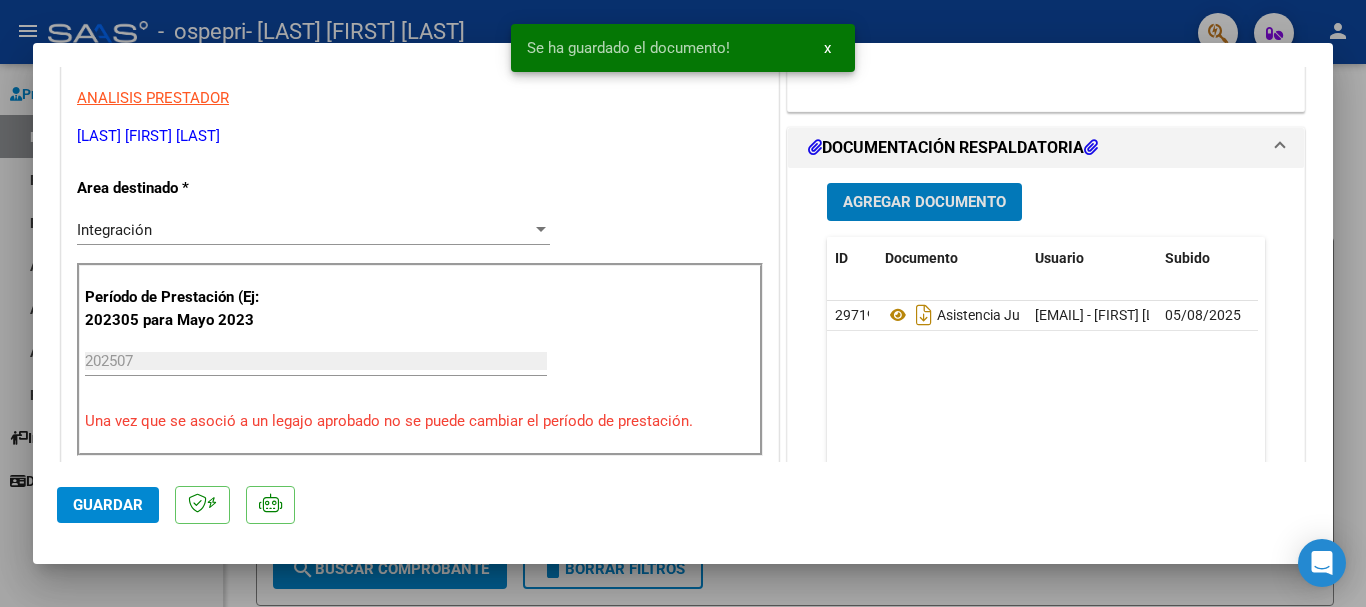 click on "Agregar Documento" at bounding box center [924, 203] 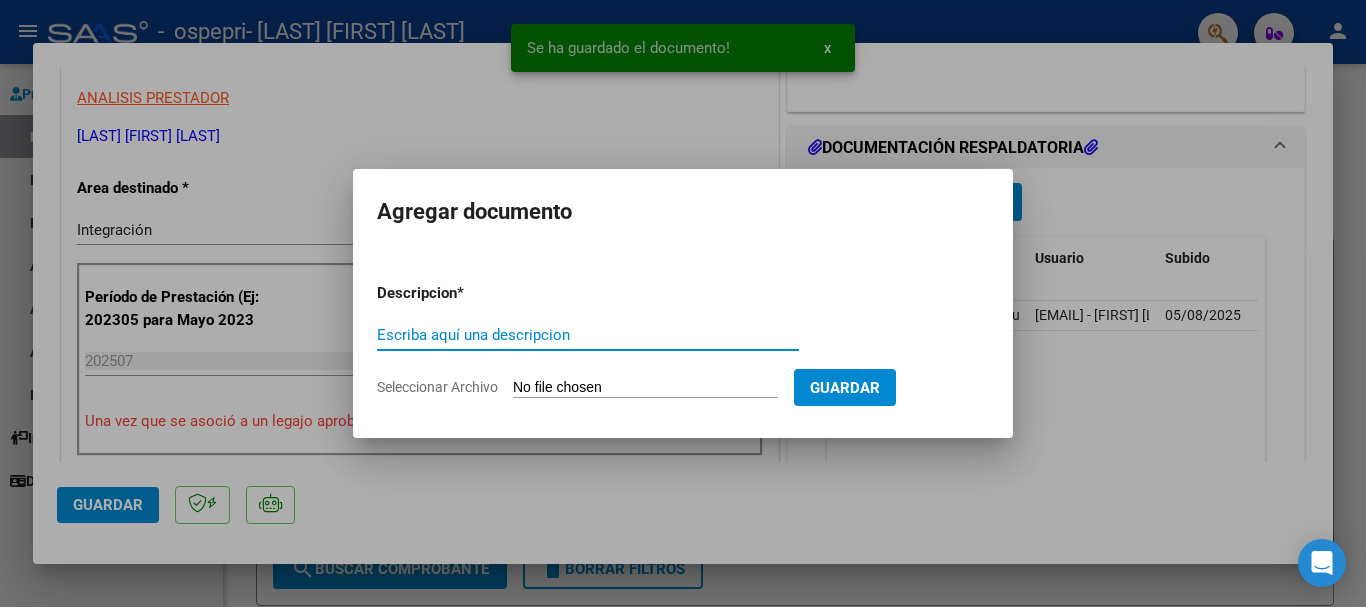 click on "Seleccionar Archivo" at bounding box center (645, 388) 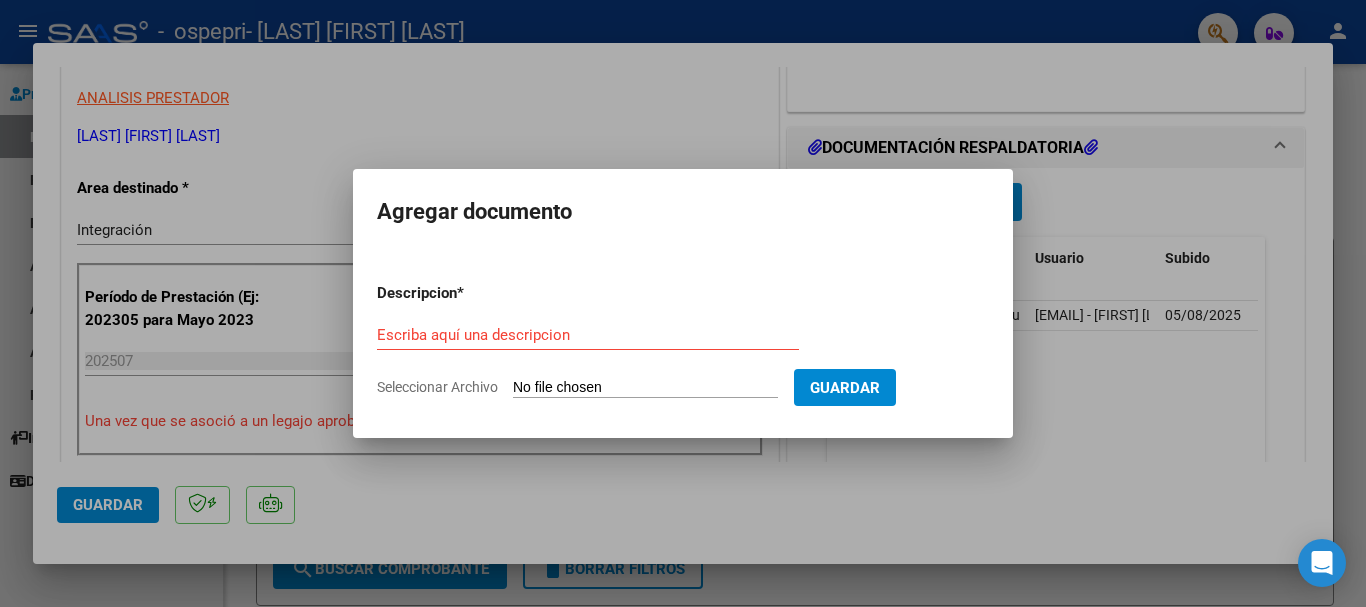 type on "C:\fakepath\PRELIQUIDACION QUIJADA.pdf" 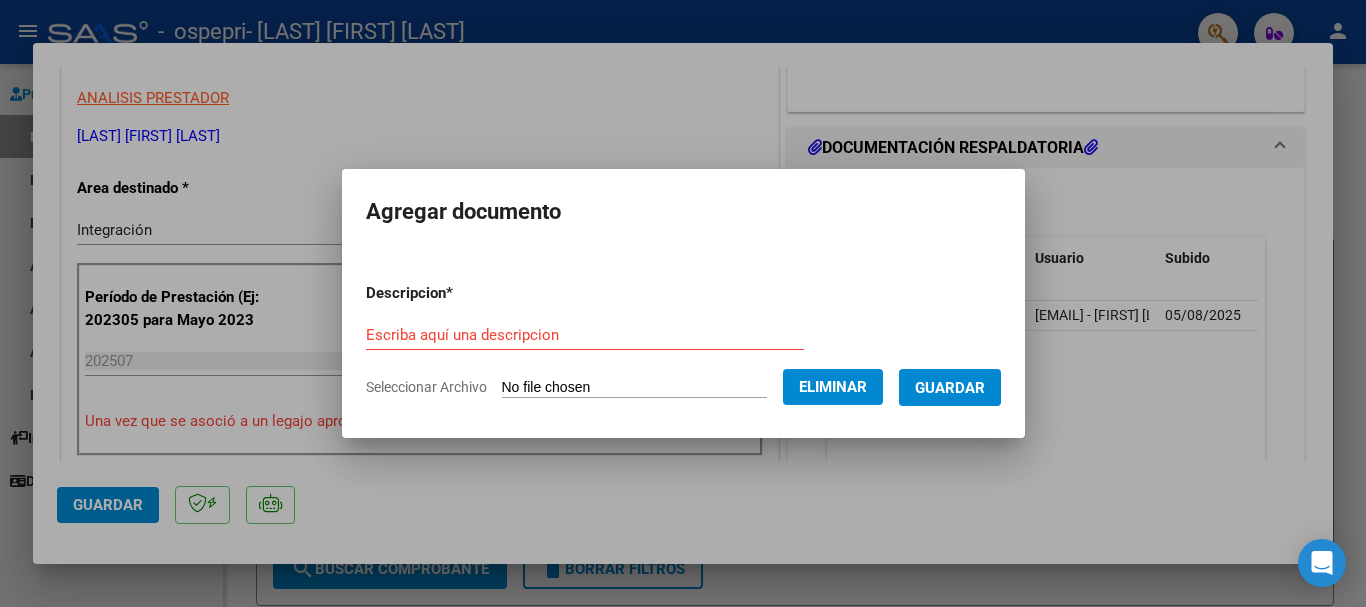 click on "Escriba aquí una descripcion" at bounding box center (585, 335) 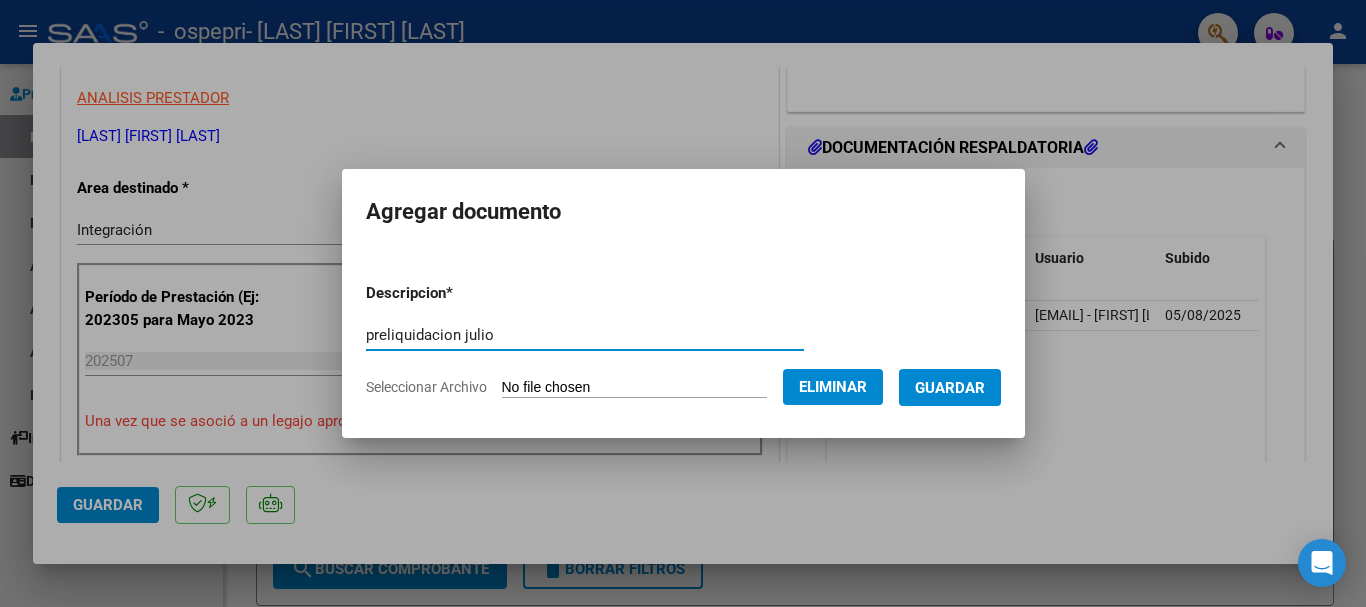 type on "preliquidacion julio" 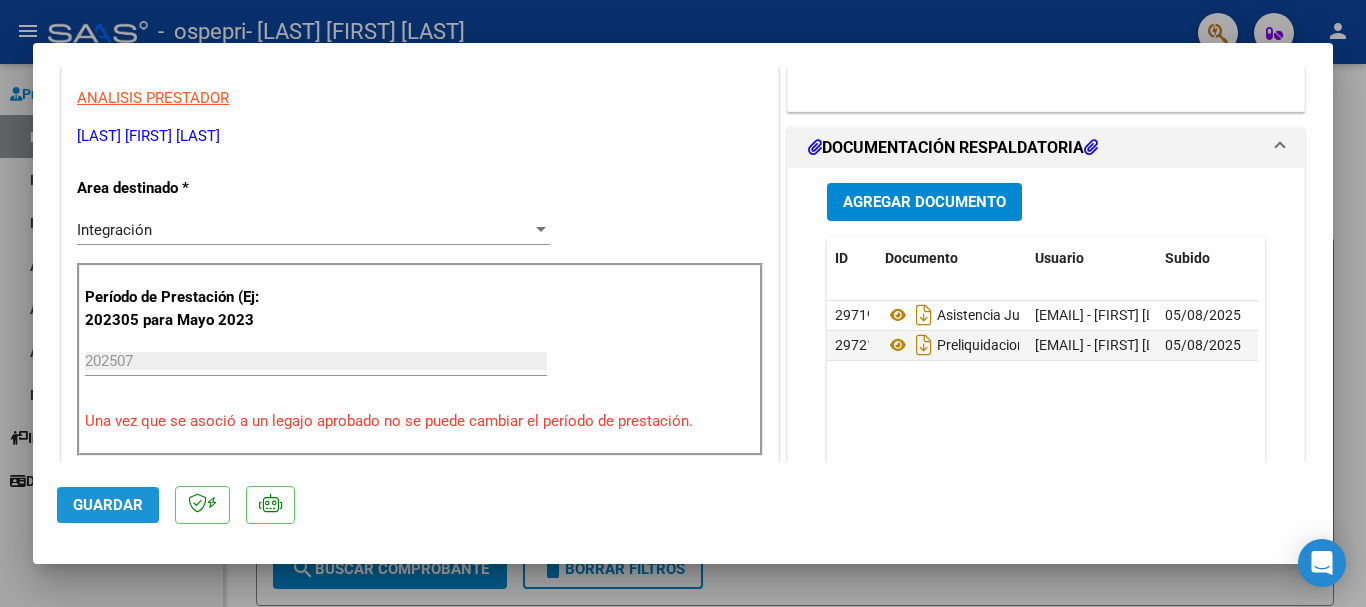 click on "Guardar" 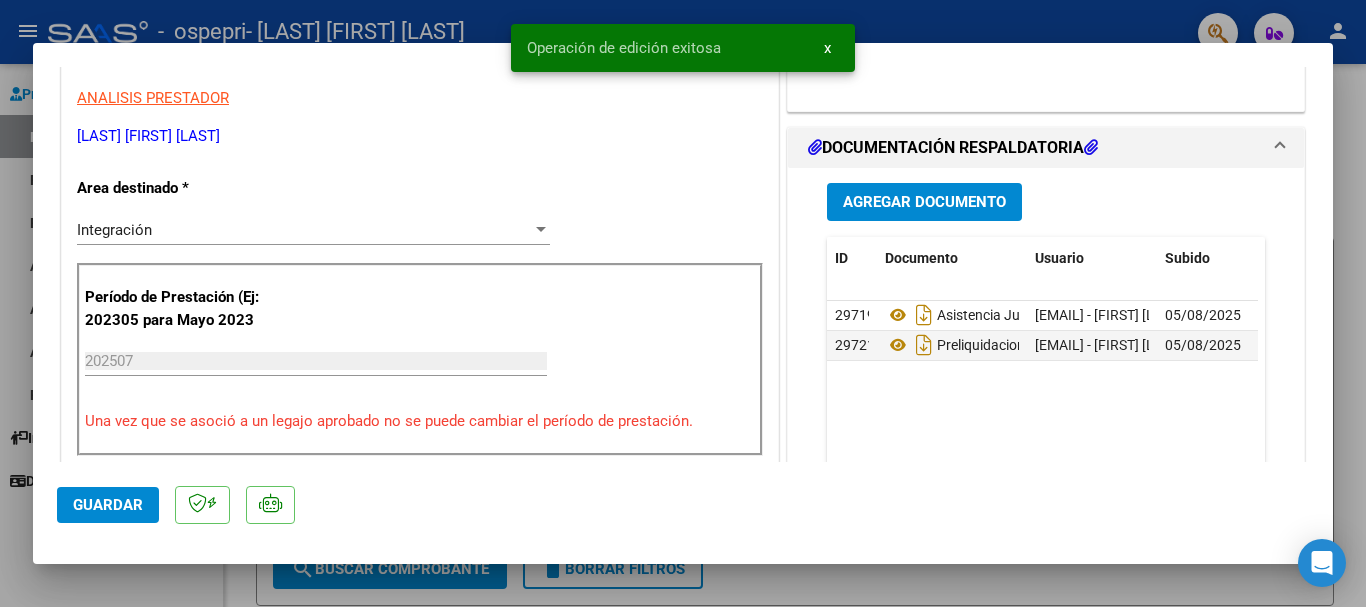 click at bounding box center (683, 303) 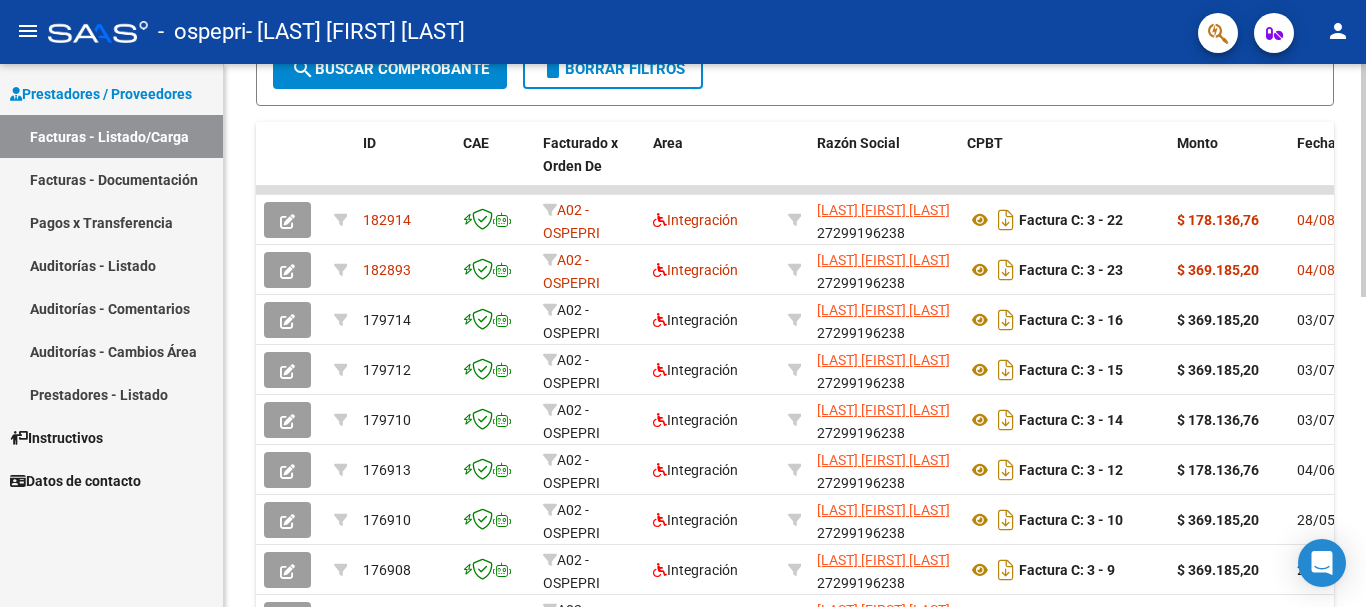 scroll, scrollTop: 0, scrollLeft: 0, axis: both 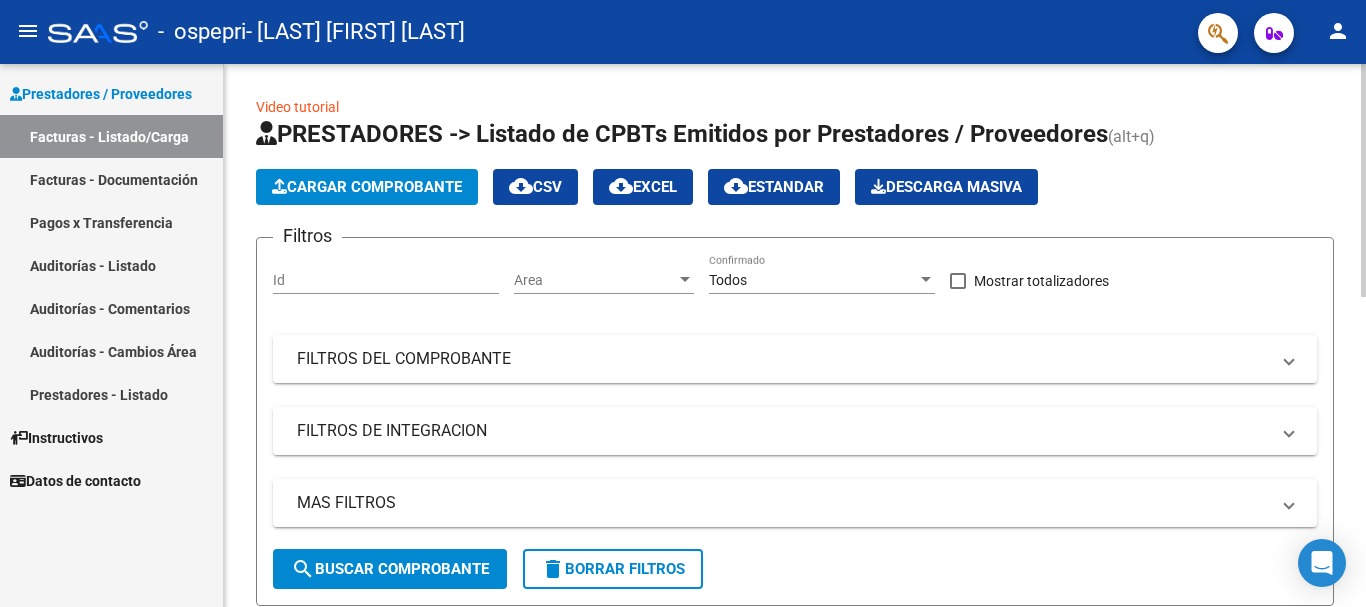 click on "Filtros" 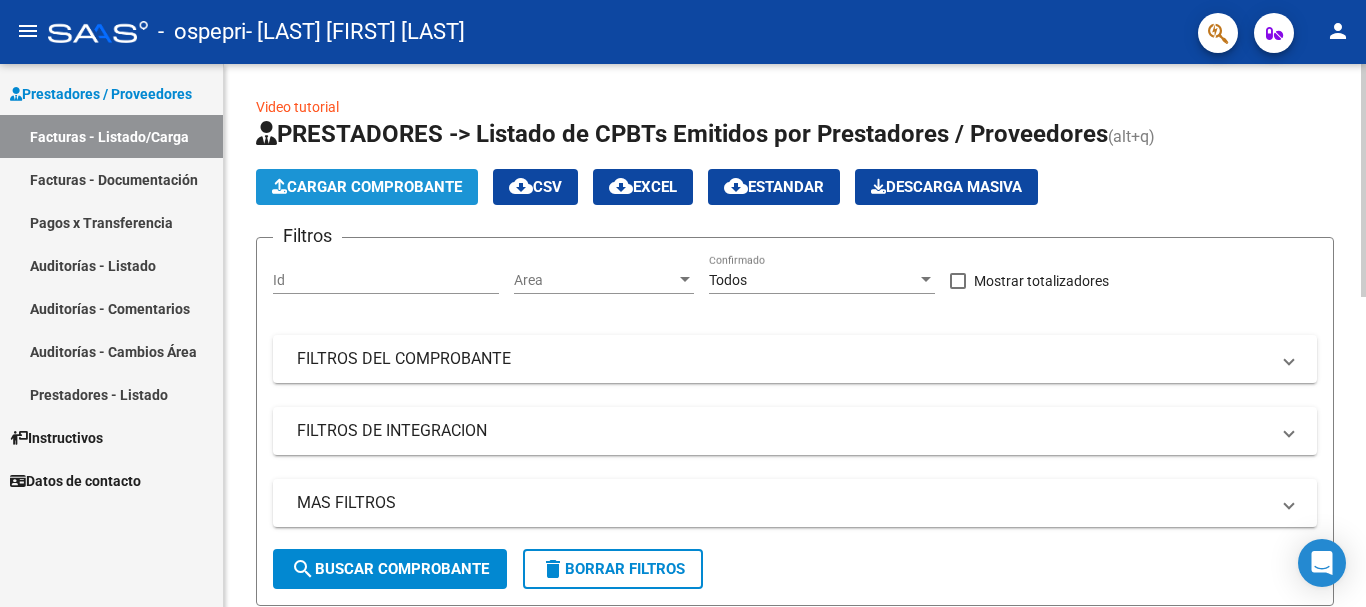 click on "Cargar Comprobante" 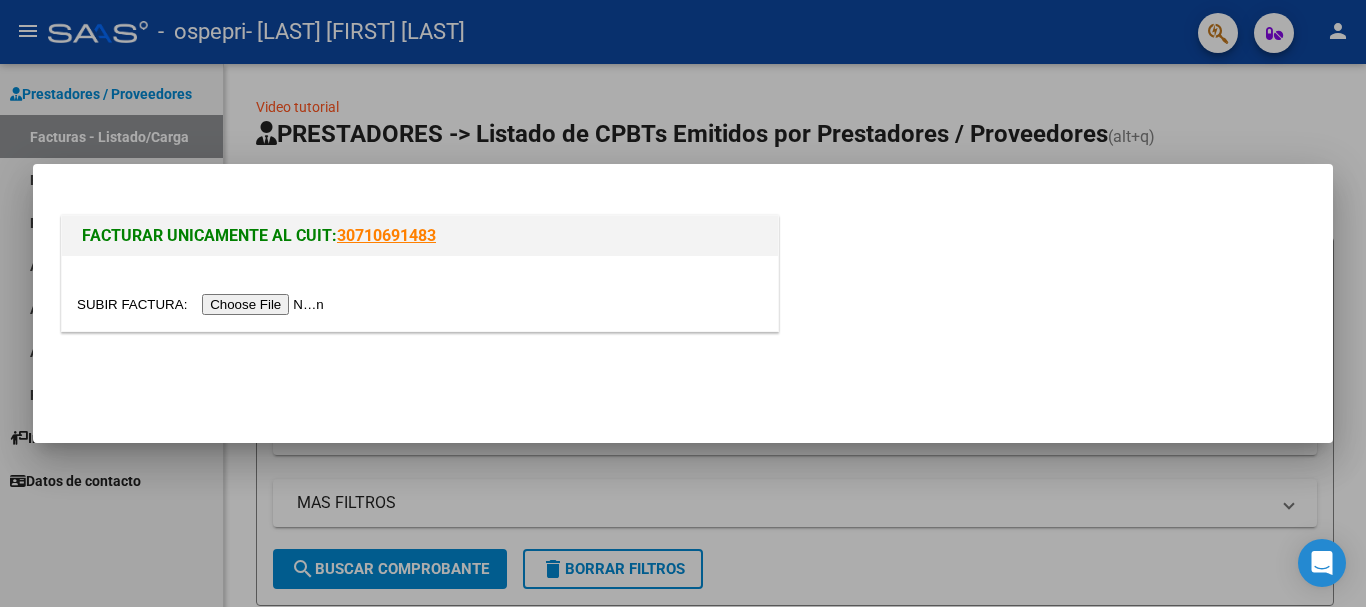 click at bounding box center [203, 304] 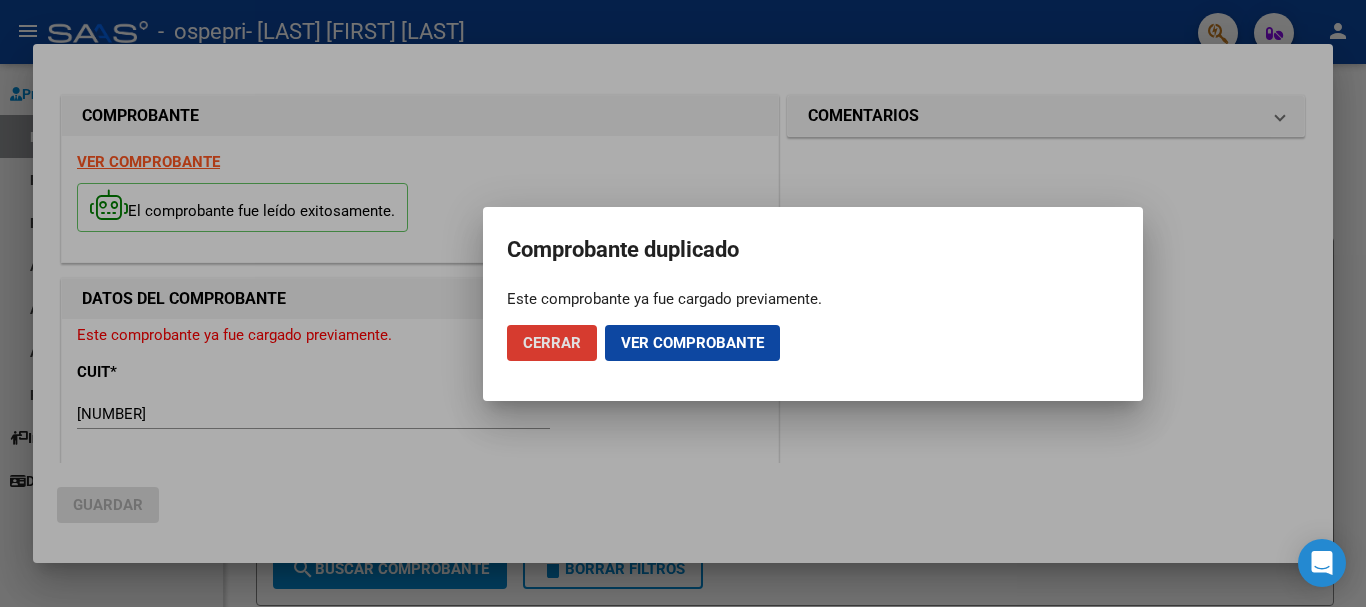 click on "Cerrar" 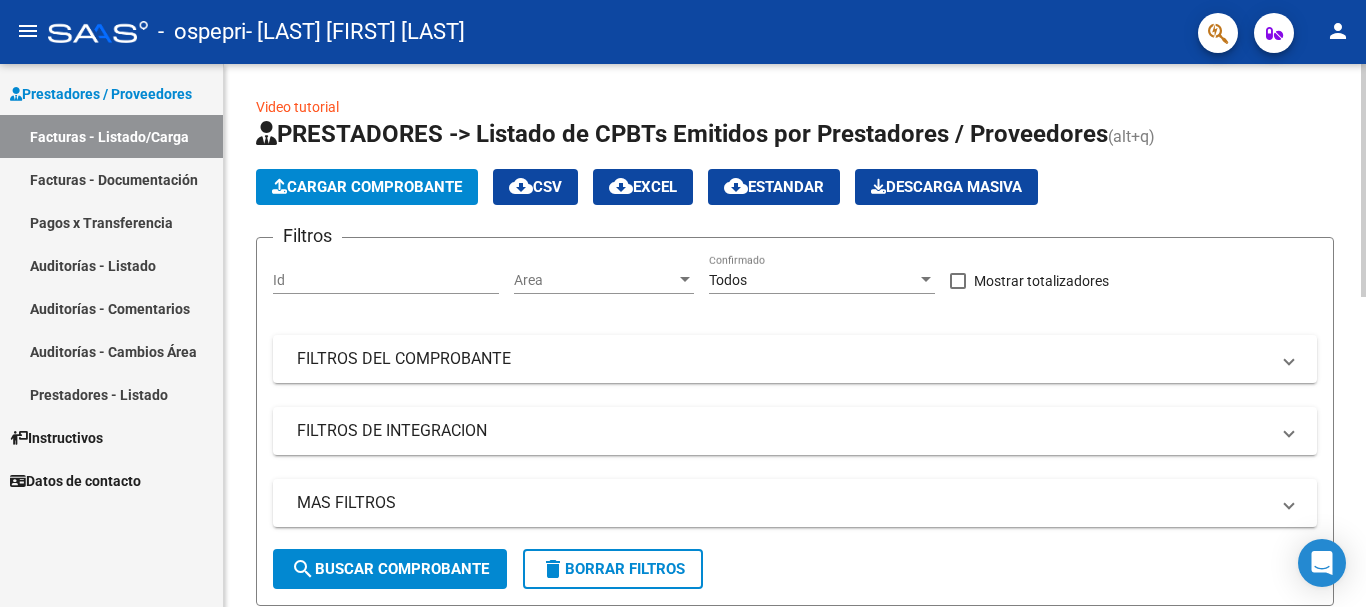 click on "Cargar Comprobante" 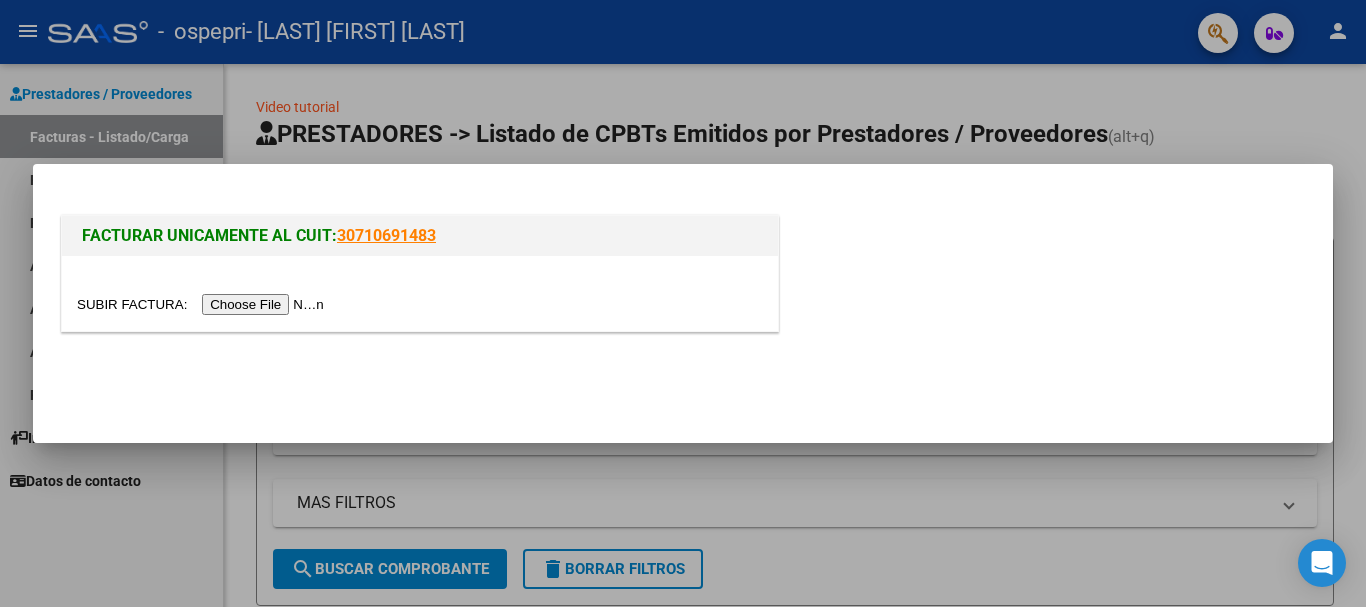 click at bounding box center [203, 304] 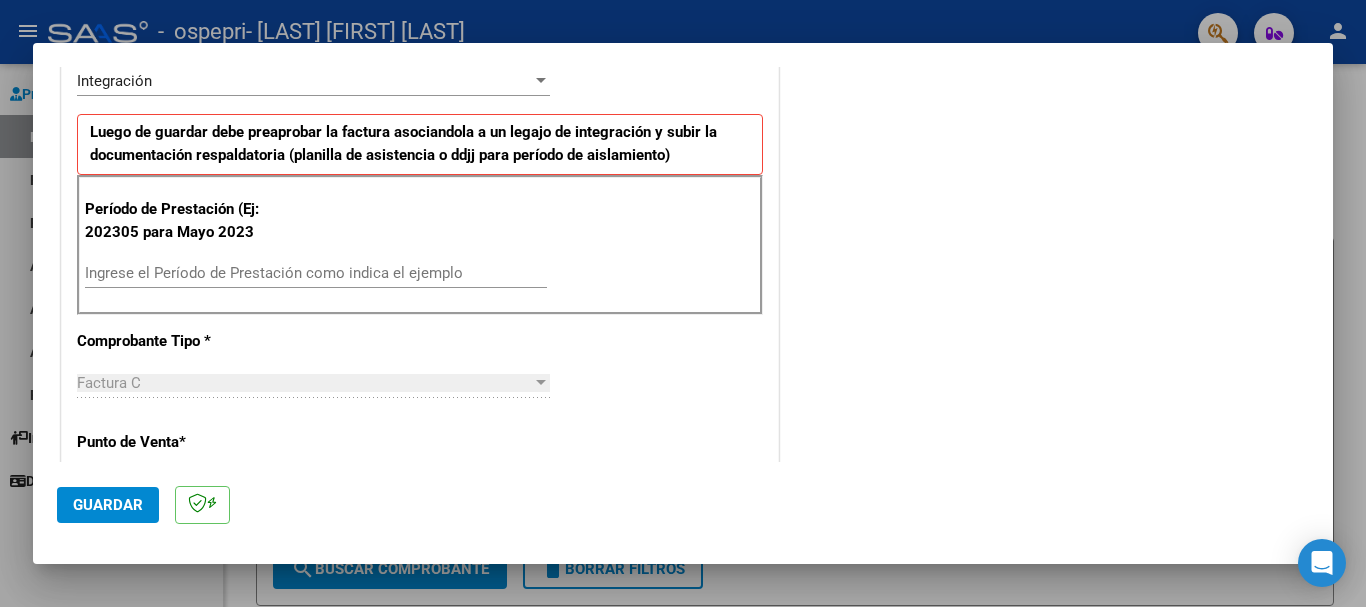 scroll, scrollTop: 500, scrollLeft: 0, axis: vertical 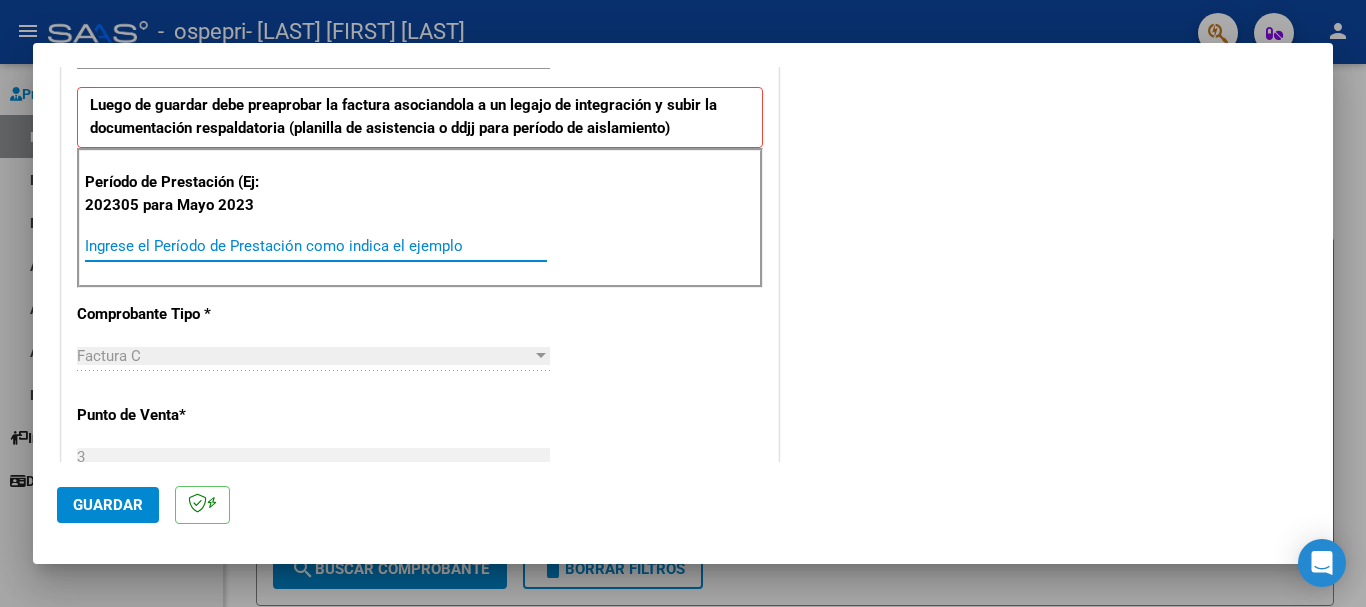click on "Ingrese el Período de Prestación como indica el ejemplo" at bounding box center [316, 246] 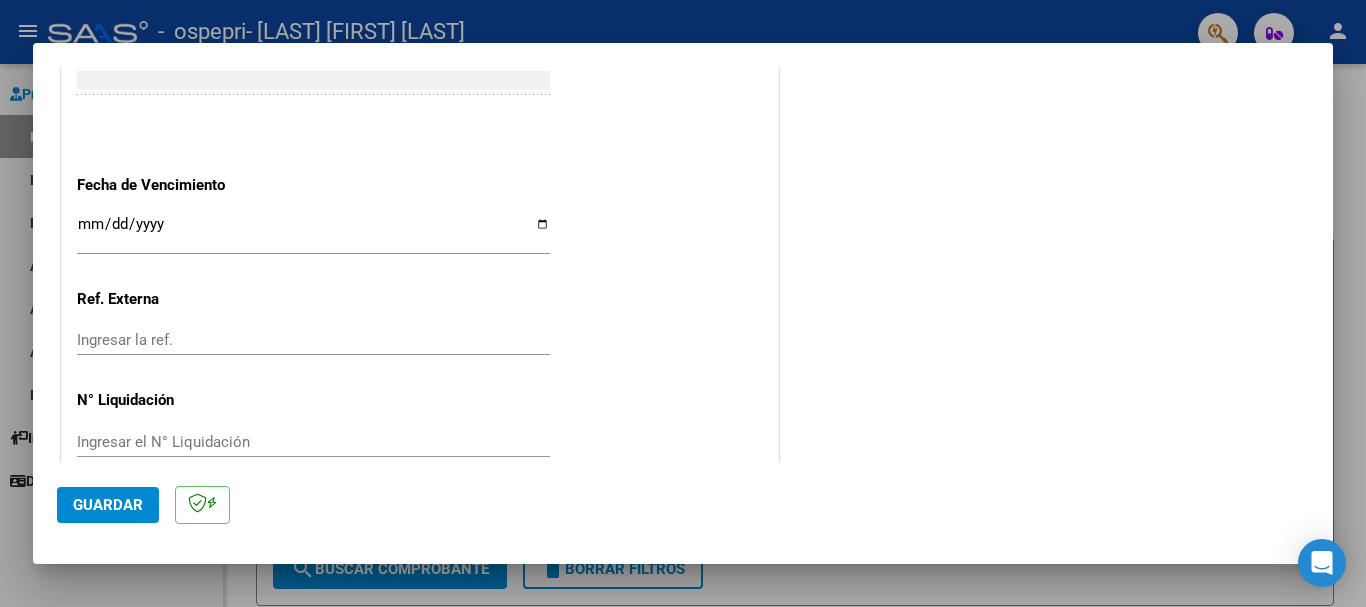 scroll, scrollTop: 1300, scrollLeft: 0, axis: vertical 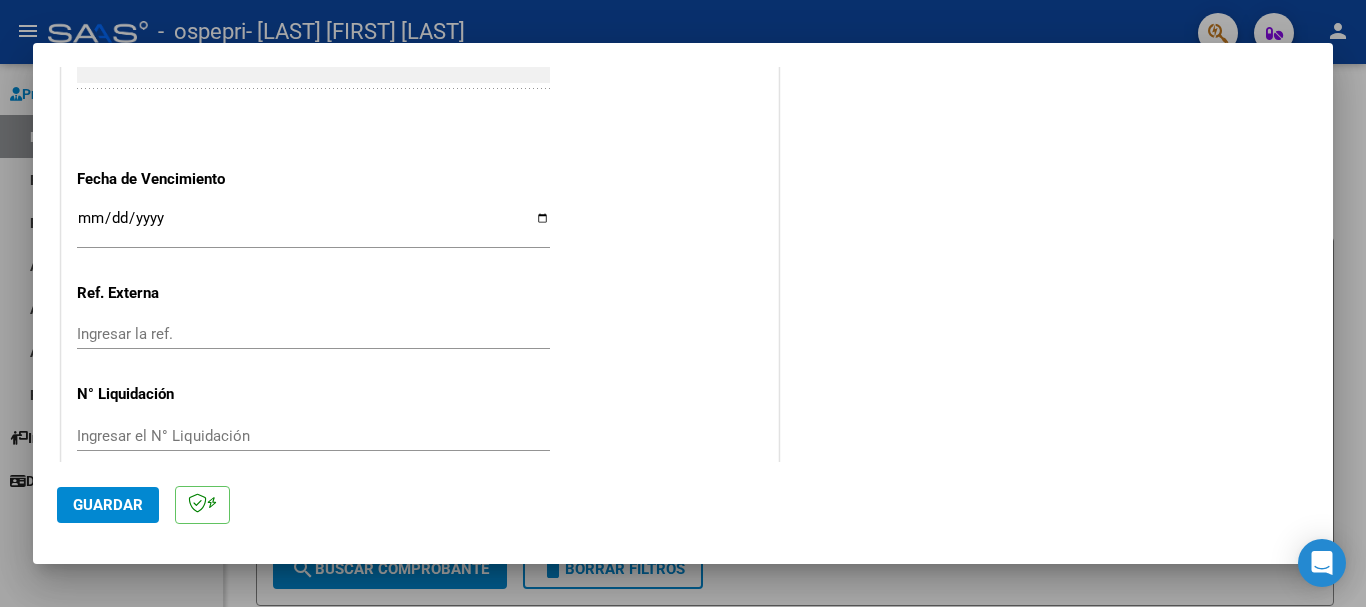 type on "202507" 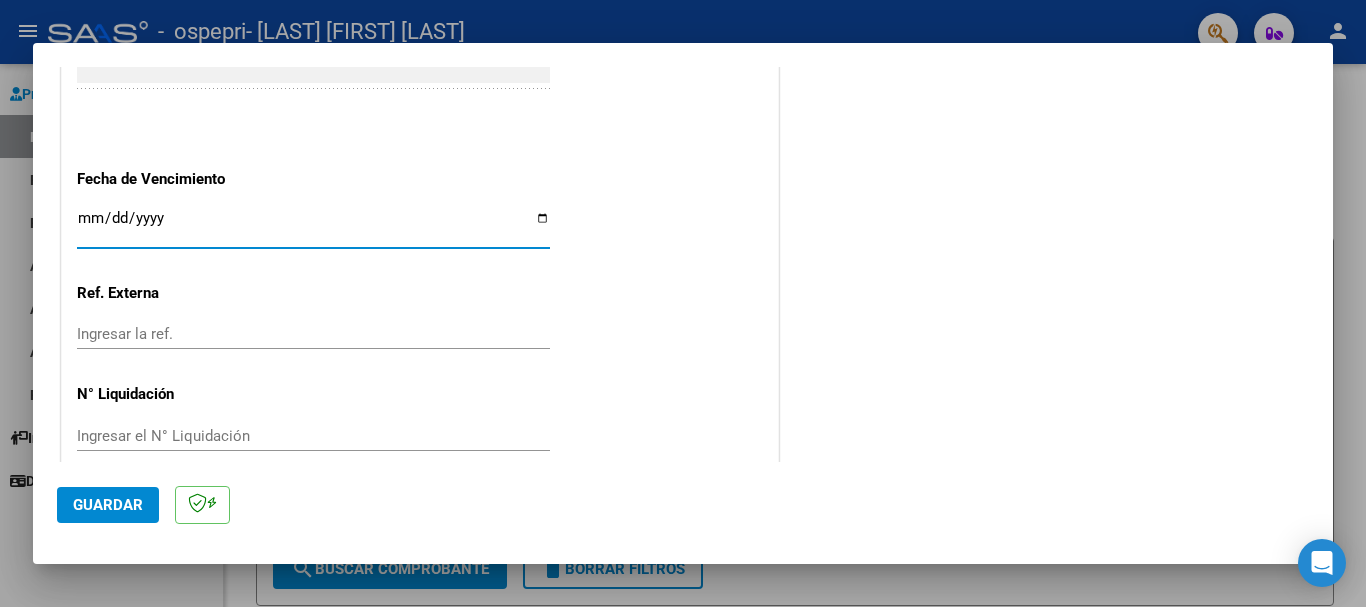 click on "Ingresar la fecha" at bounding box center [313, 226] 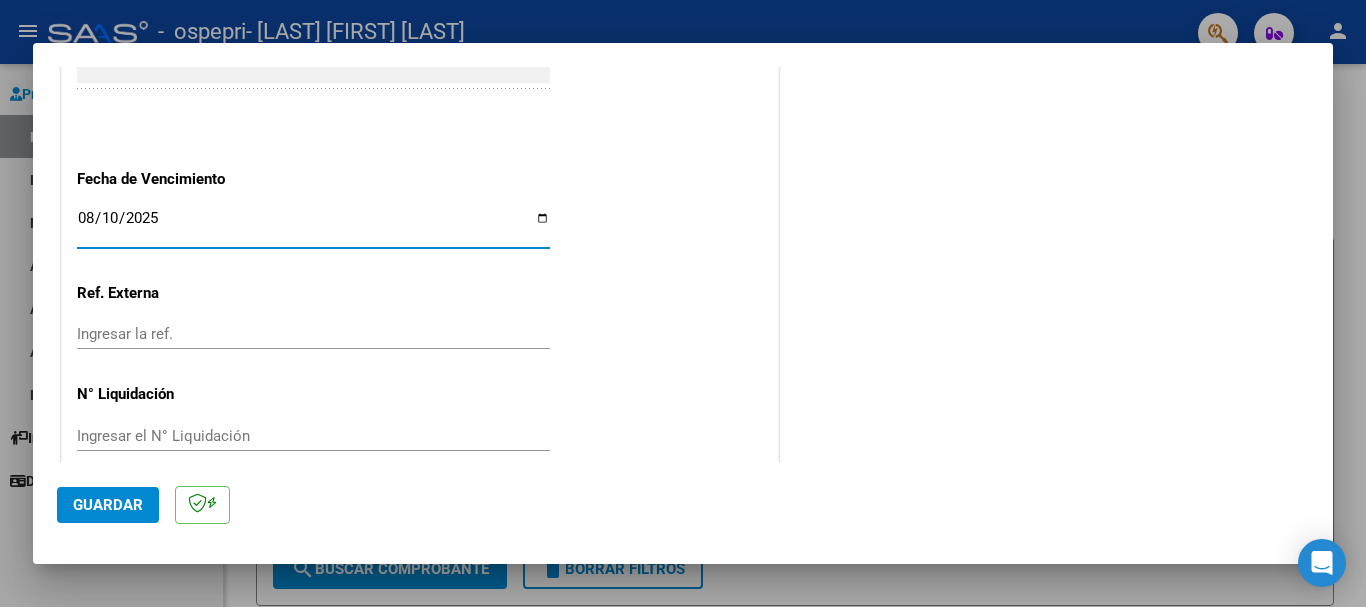 type on "2025-08-10" 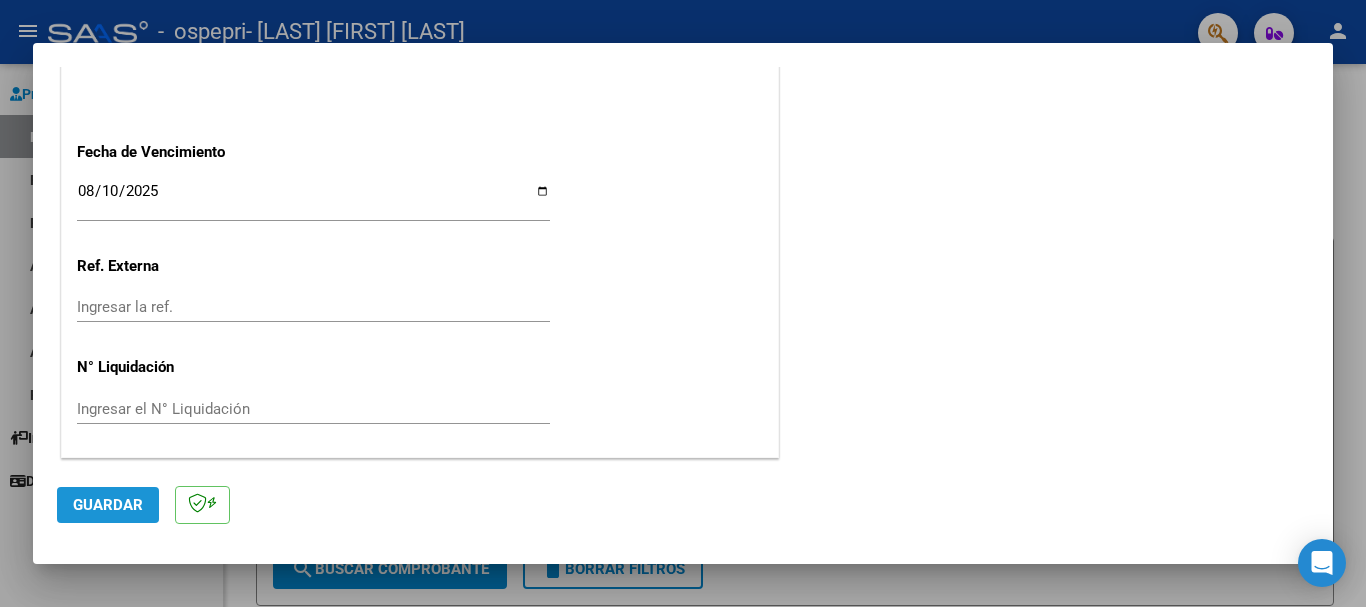 click on "Guardar" 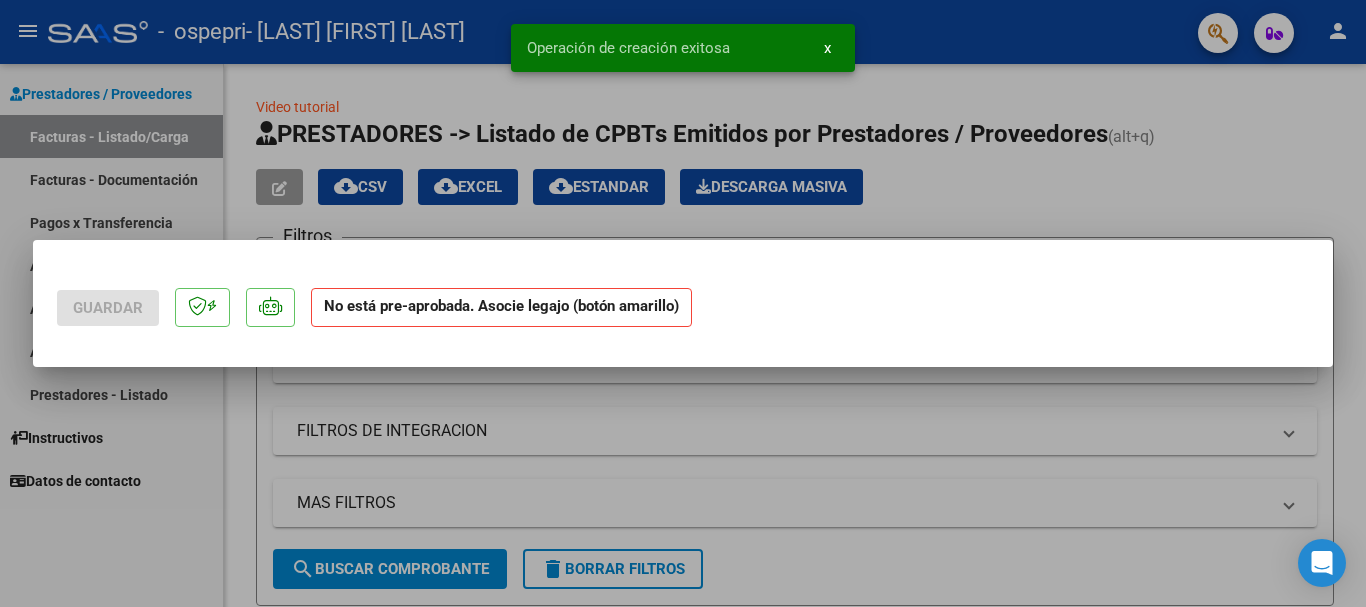 scroll, scrollTop: 0, scrollLeft: 0, axis: both 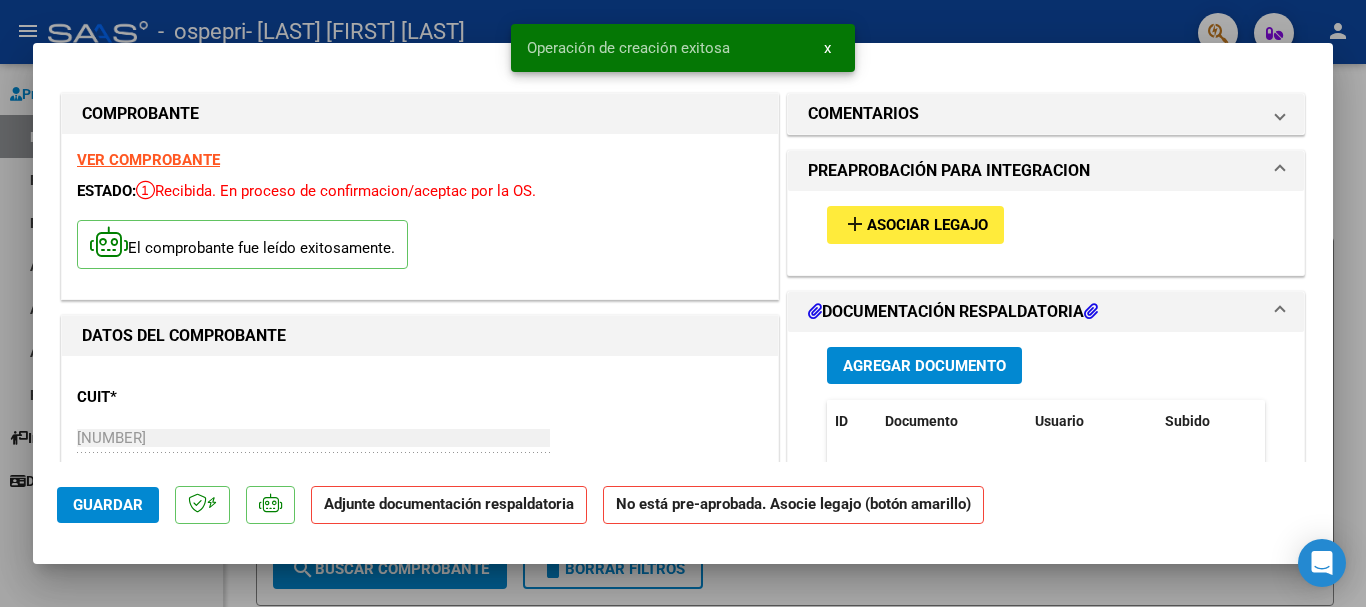 click on "Asociar Legajo" at bounding box center [927, 226] 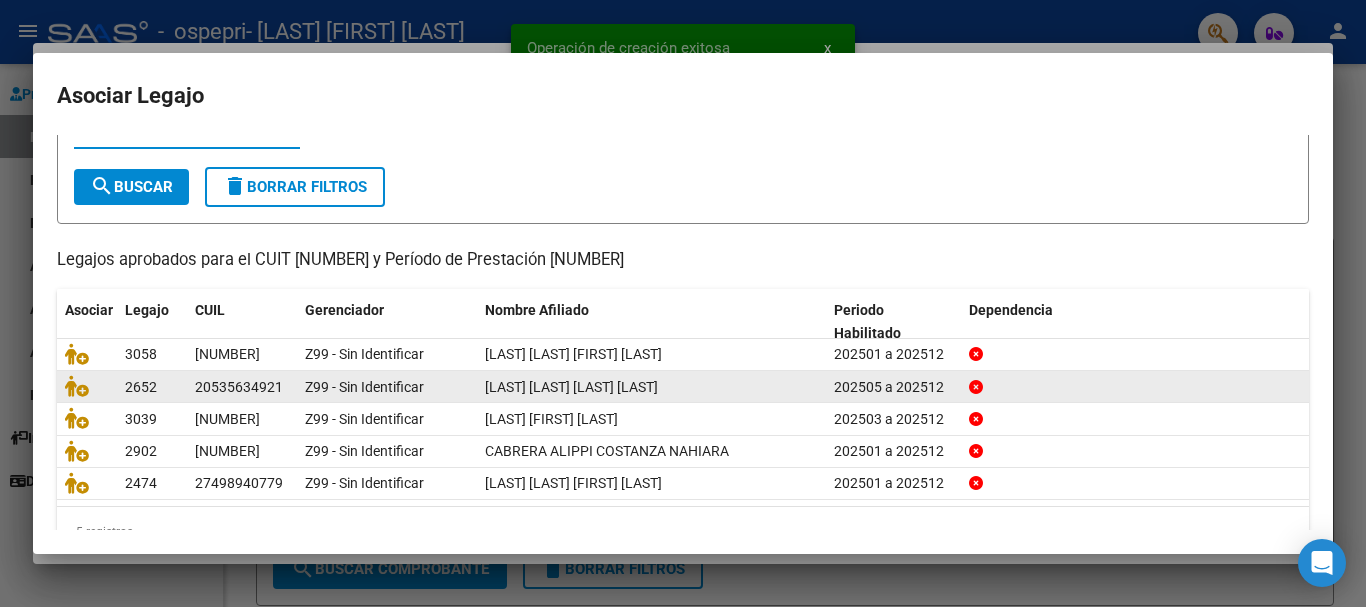 scroll, scrollTop: 100, scrollLeft: 0, axis: vertical 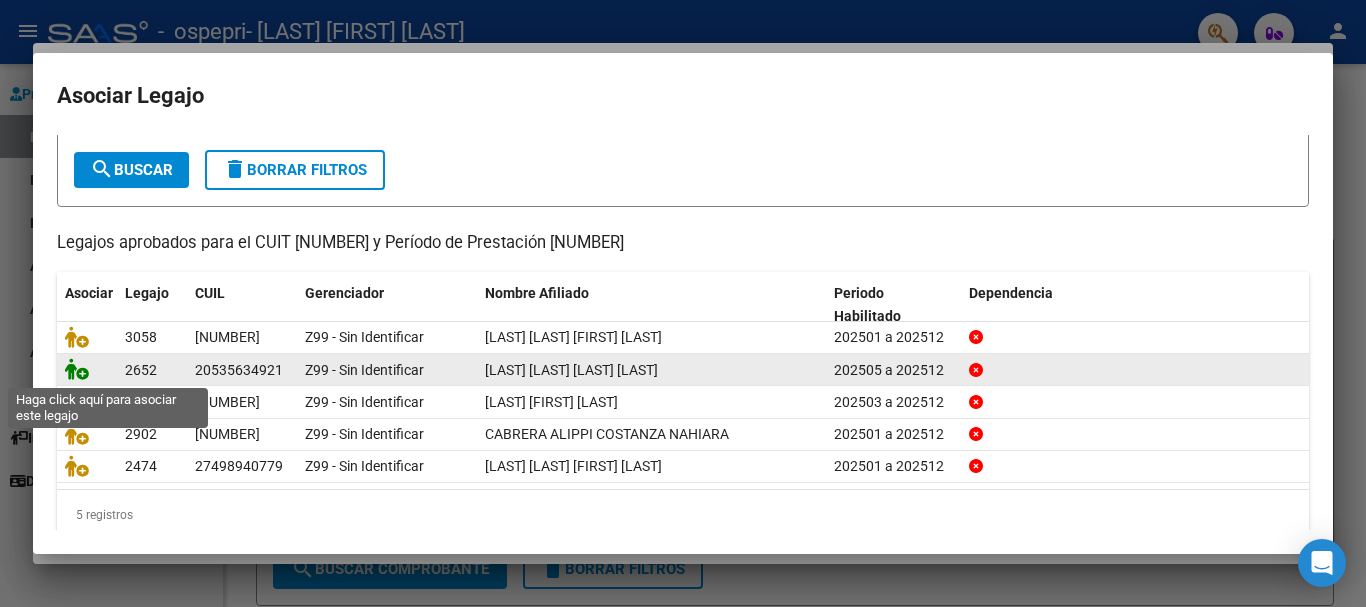 click 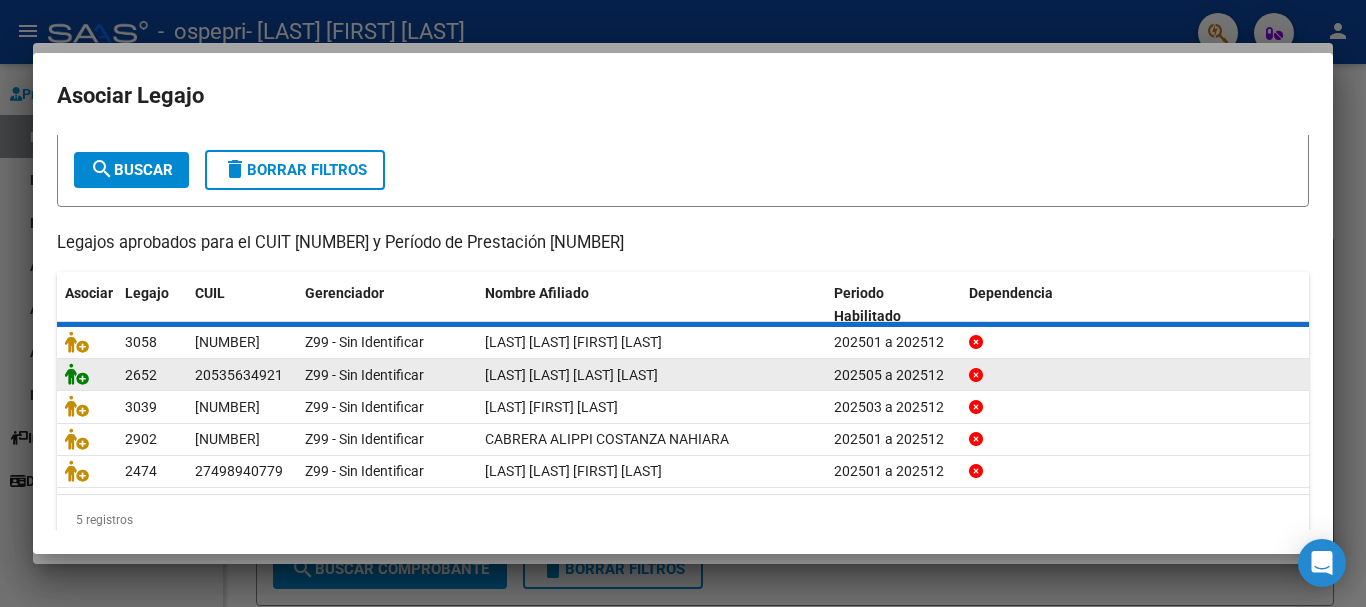 scroll, scrollTop: 113, scrollLeft: 0, axis: vertical 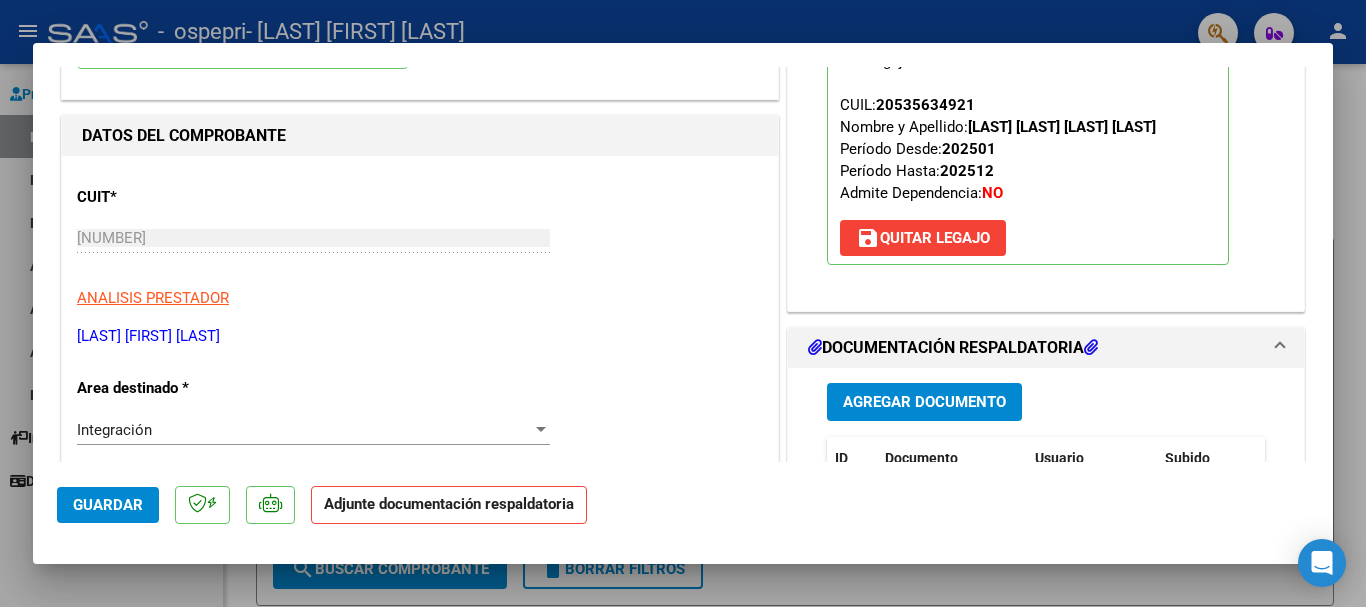 click on "Agregar Documento" at bounding box center [924, 403] 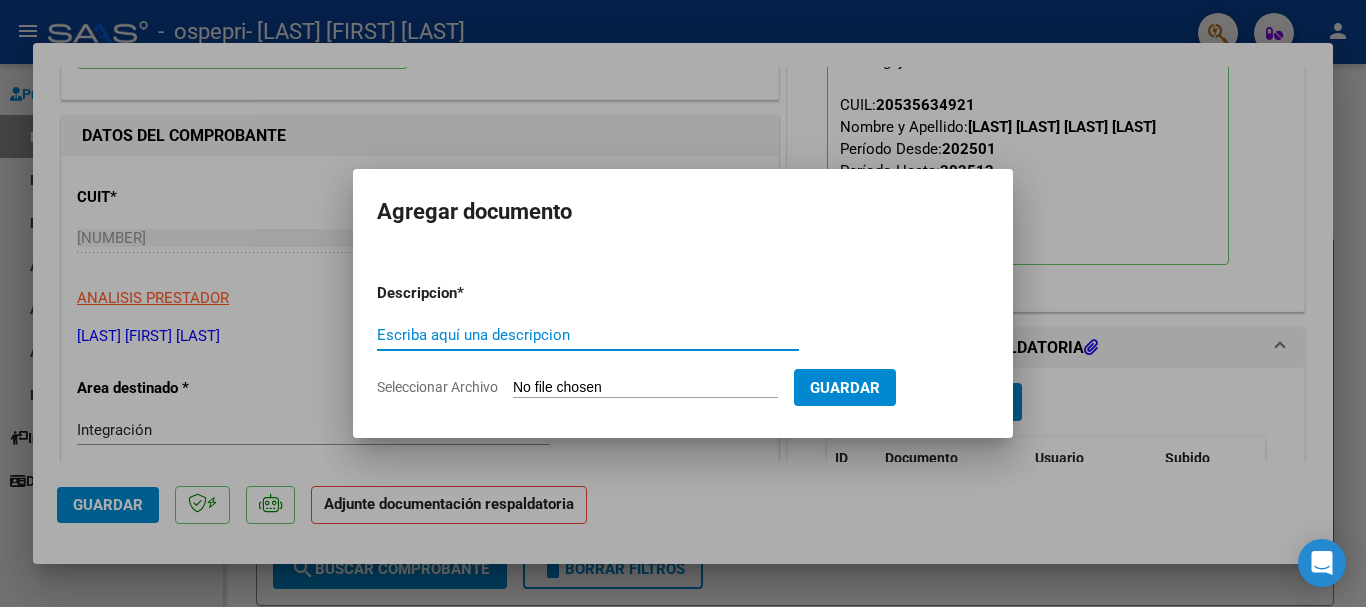 click on "Seleccionar Archivo" at bounding box center (645, 388) 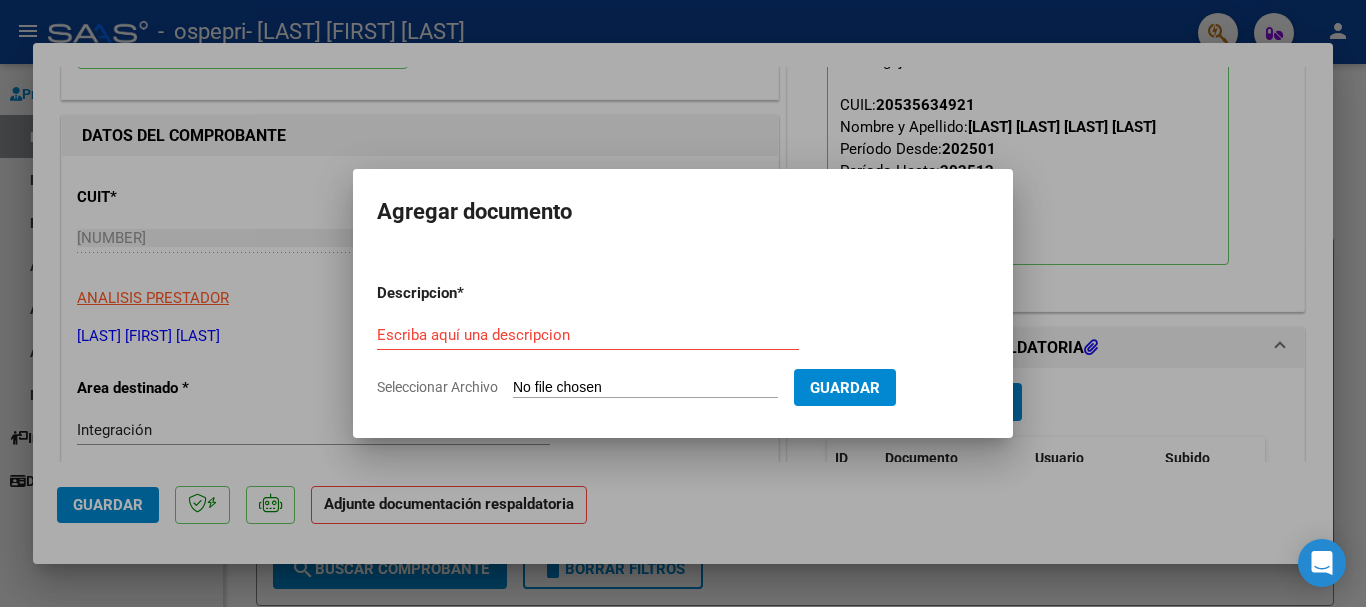type on "C:\fakepath\PRELIQ [LAST].pdf" 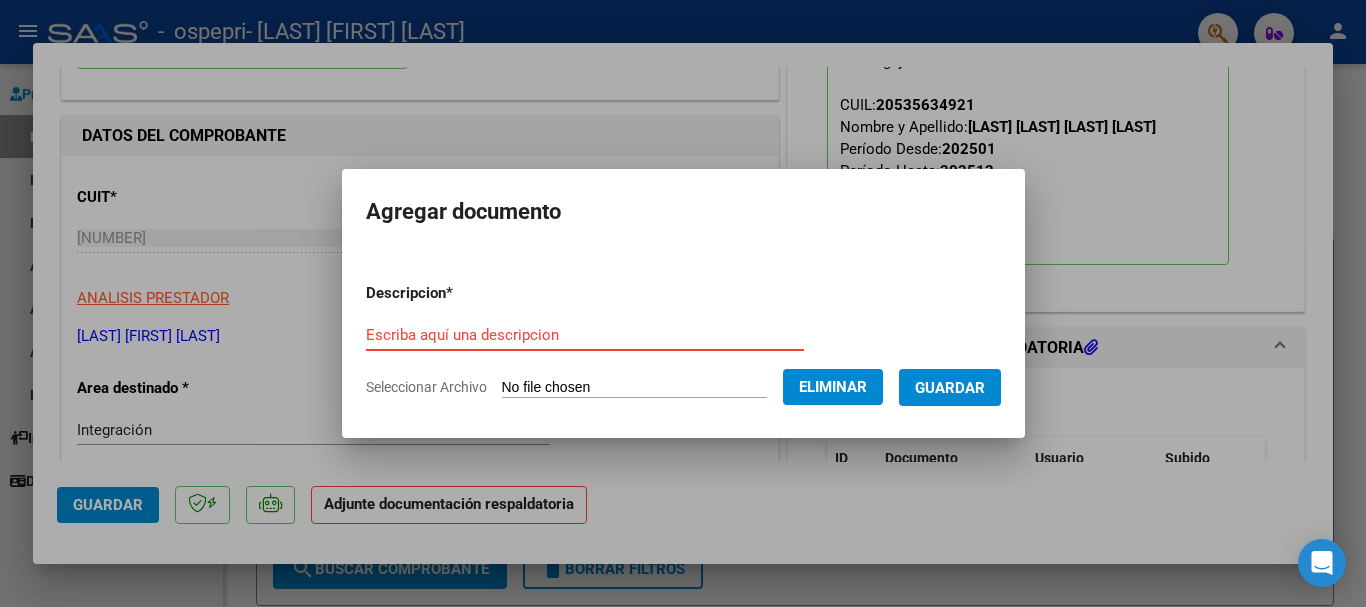 click on "Escriba aquí una descripcion" at bounding box center [585, 335] 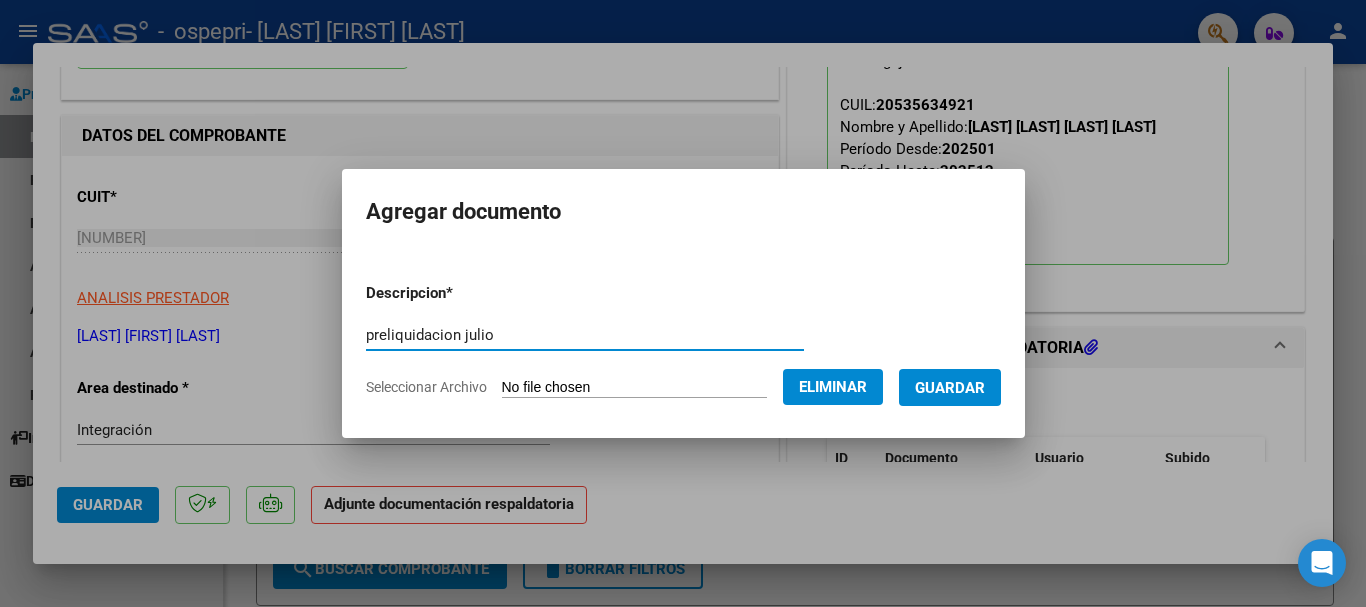 type on "preliquidacion julio" 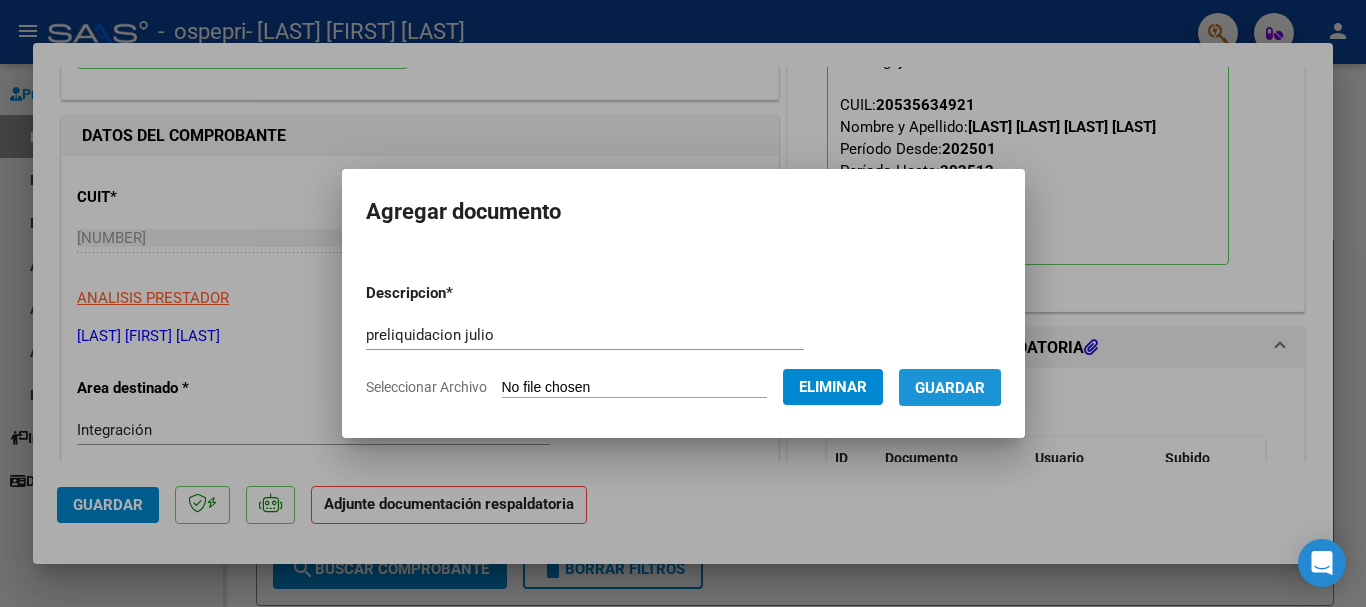 click on "Guardar" at bounding box center (950, 388) 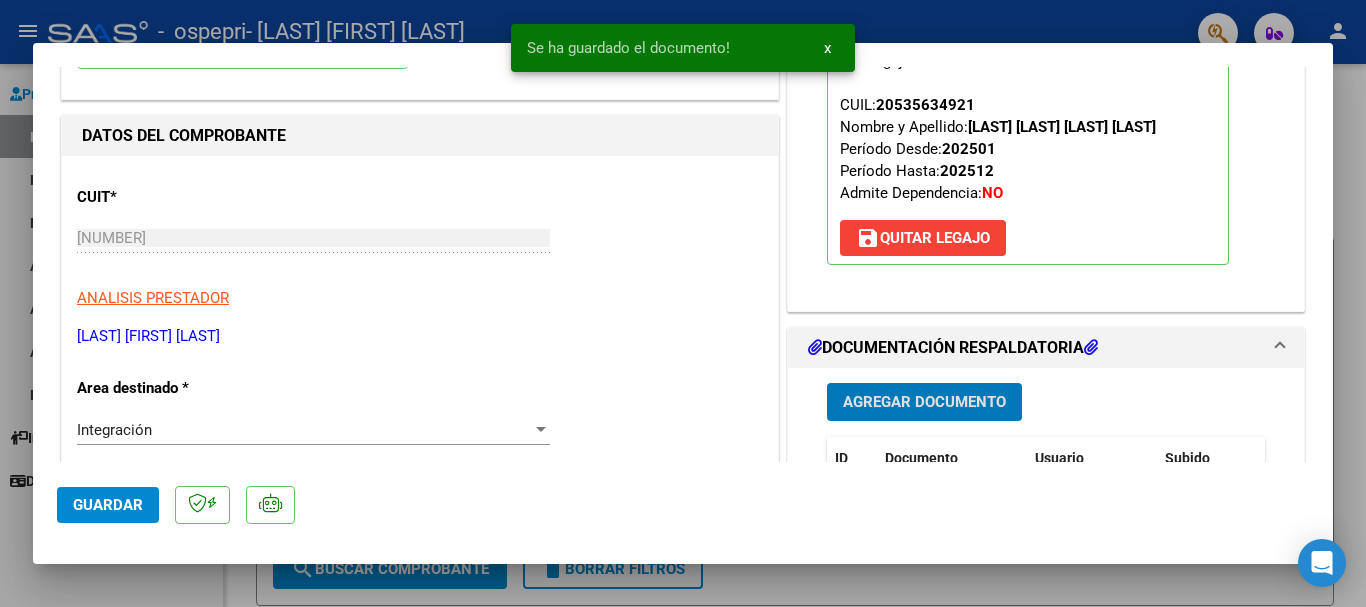 click on "Agregar Documento" at bounding box center [924, 403] 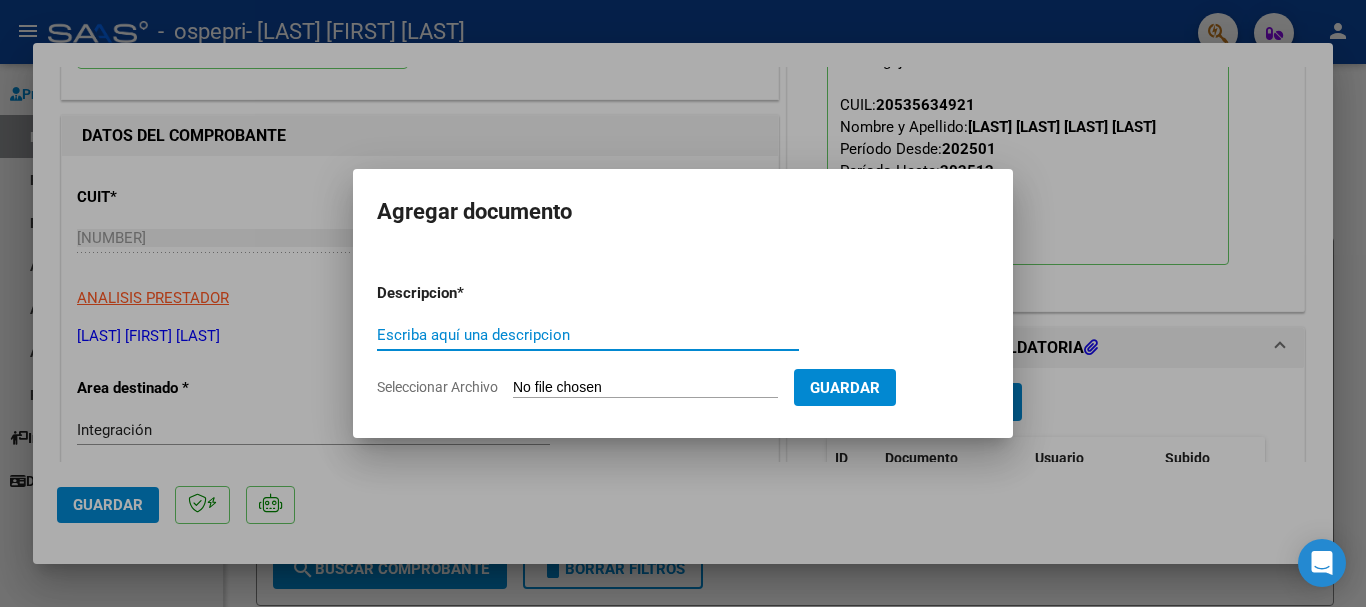 click on "Escriba aquí una descripcion" at bounding box center [588, 335] 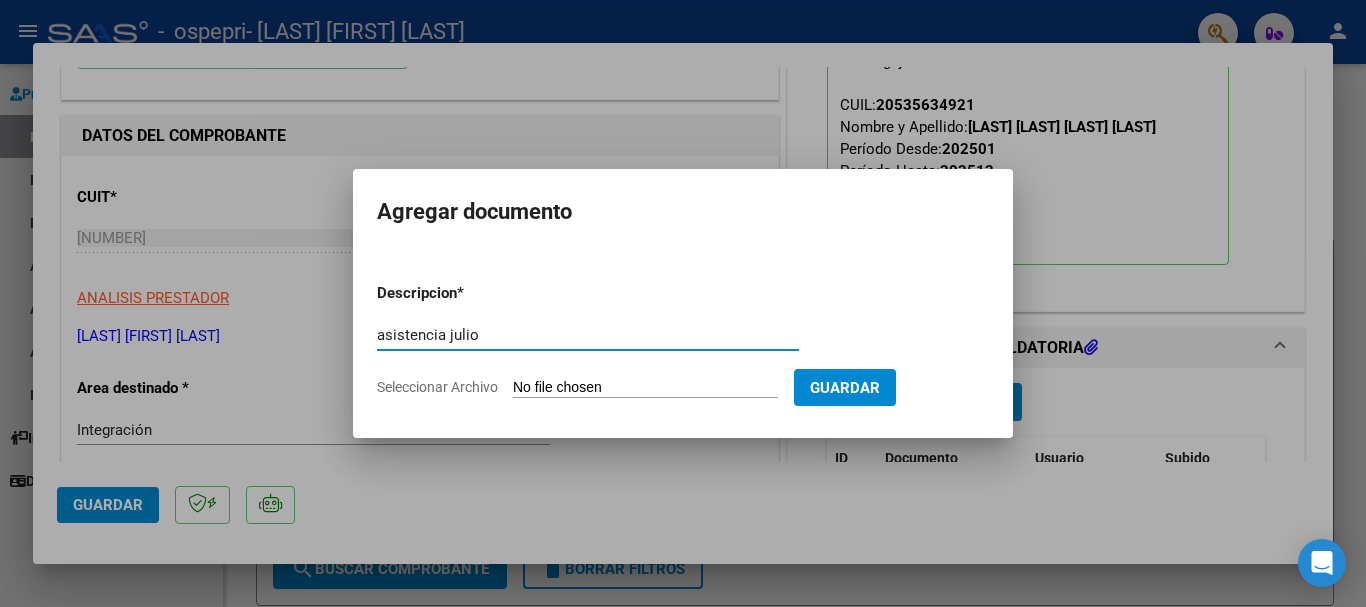 type on "asistencia julio" 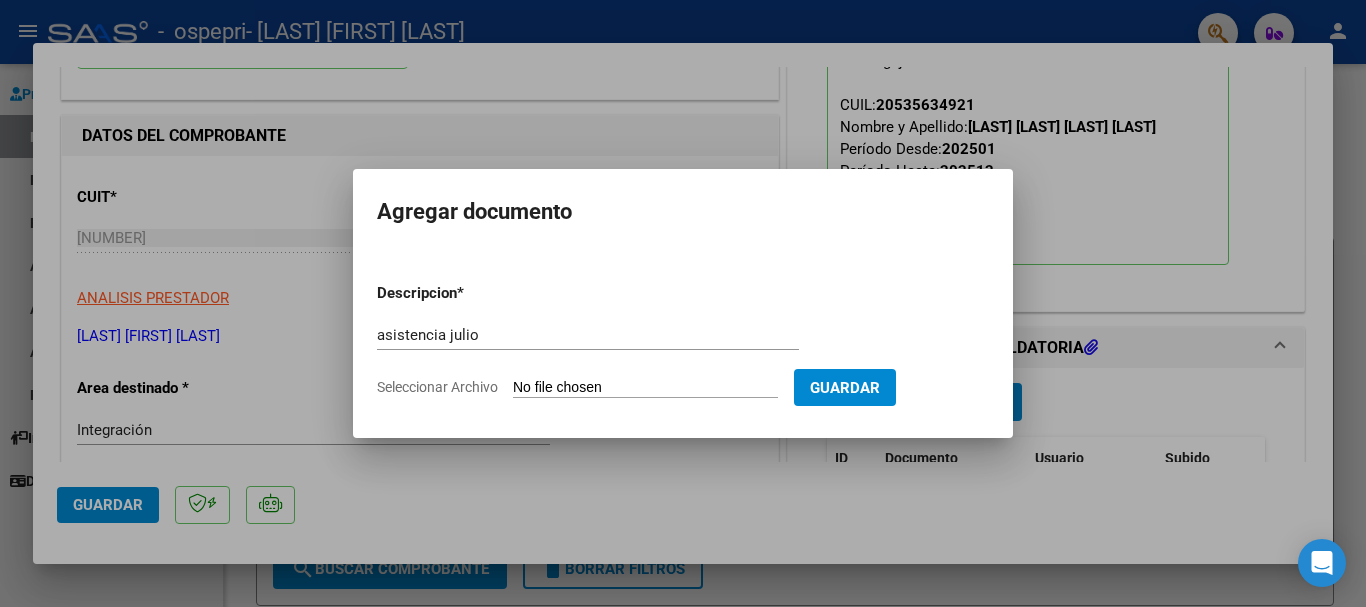 type on "C:\fakepath\asistencia [LAST] [MONTH].pdf" 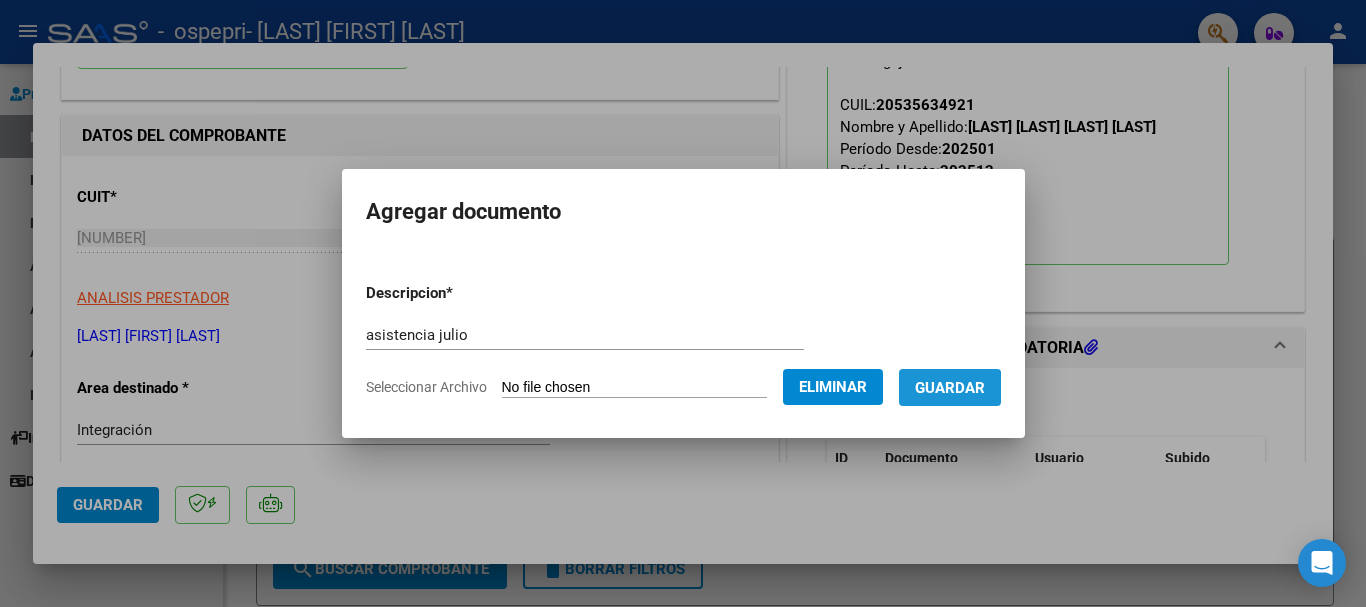 click on "Guardar" at bounding box center [950, 388] 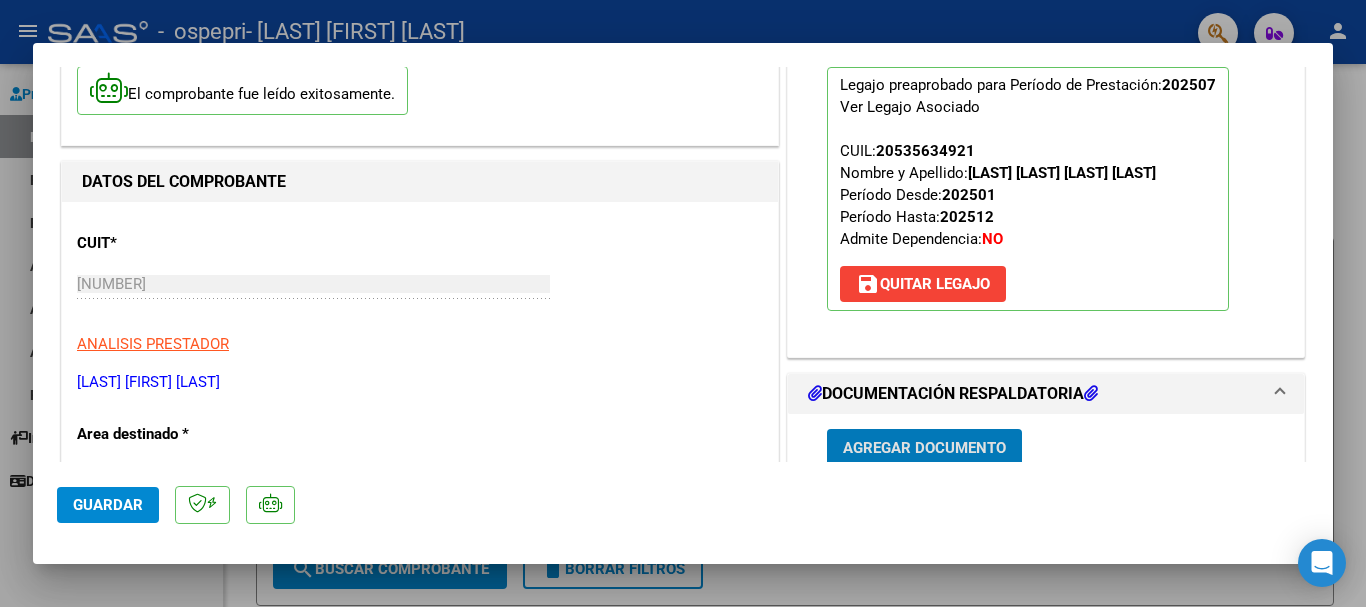 scroll, scrollTop: 0, scrollLeft: 0, axis: both 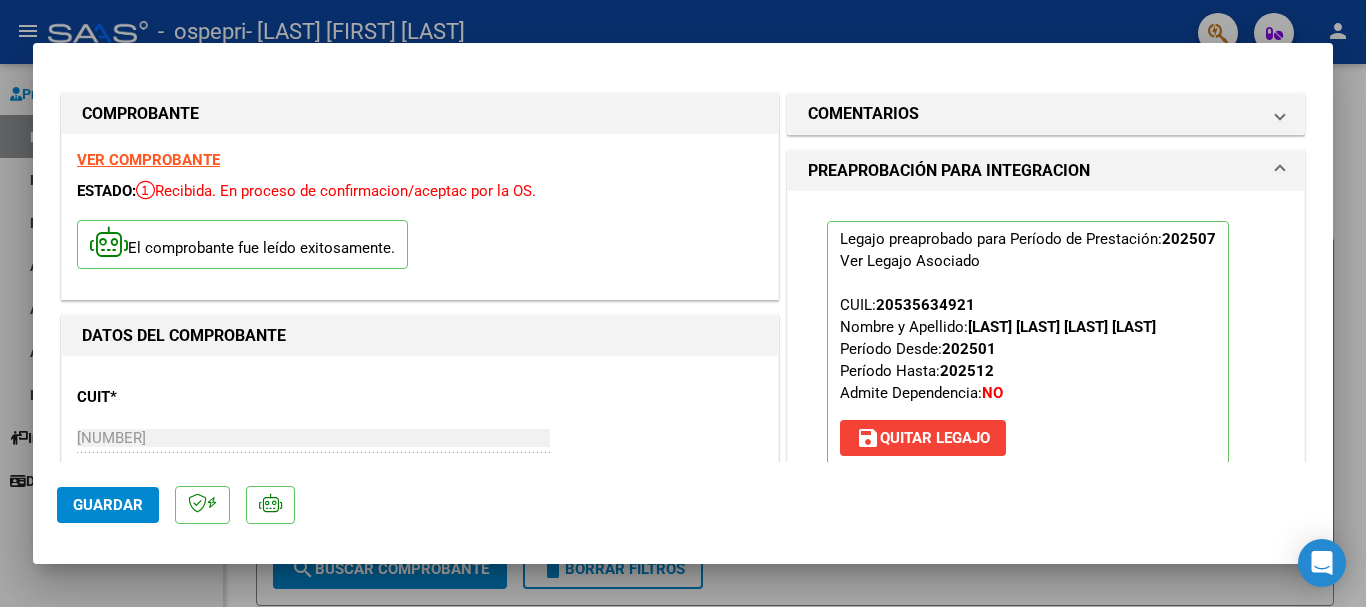 click on "Guardar" 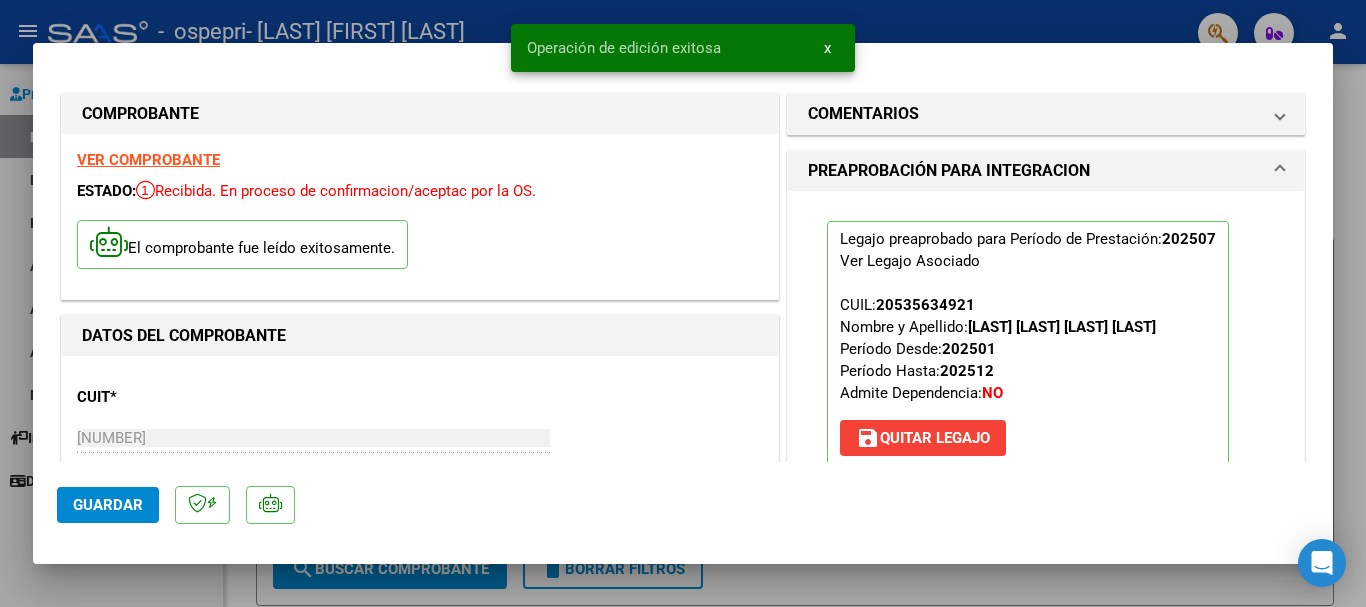 click at bounding box center (683, 303) 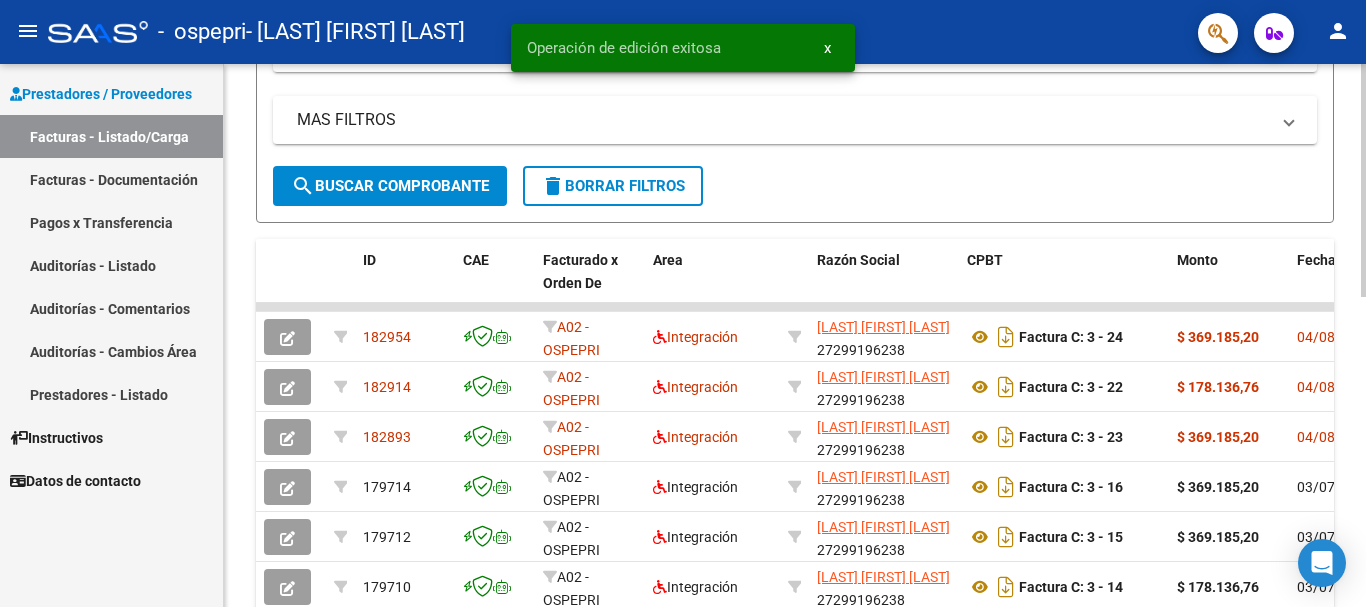 scroll, scrollTop: 400, scrollLeft: 0, axis: vertical 